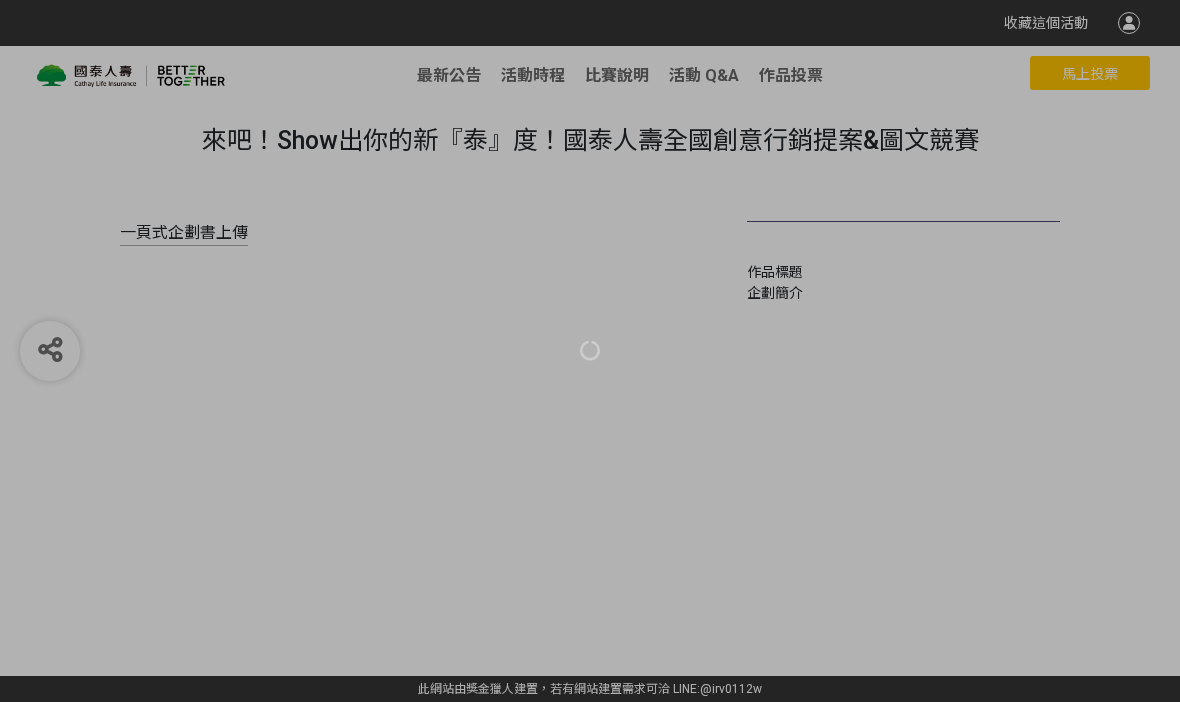 scroll, scrollTop: 0, scrollLeft: 0, axis: both 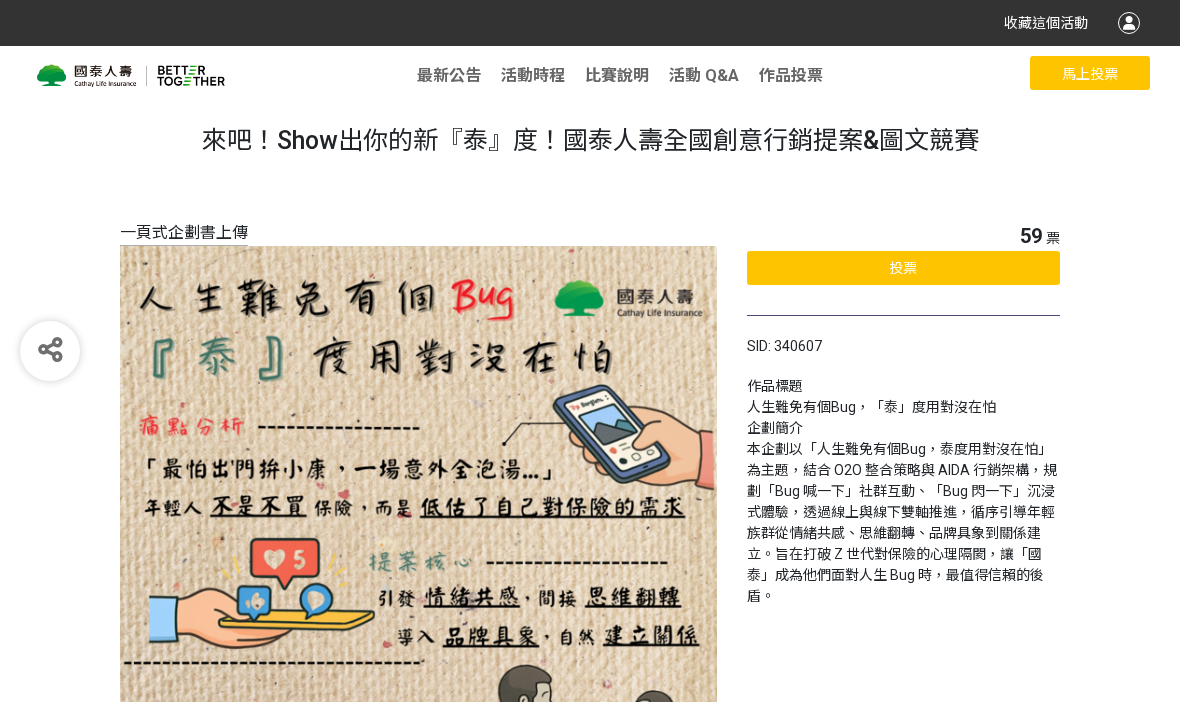 click on "投票" at bounding box center [903, 268] 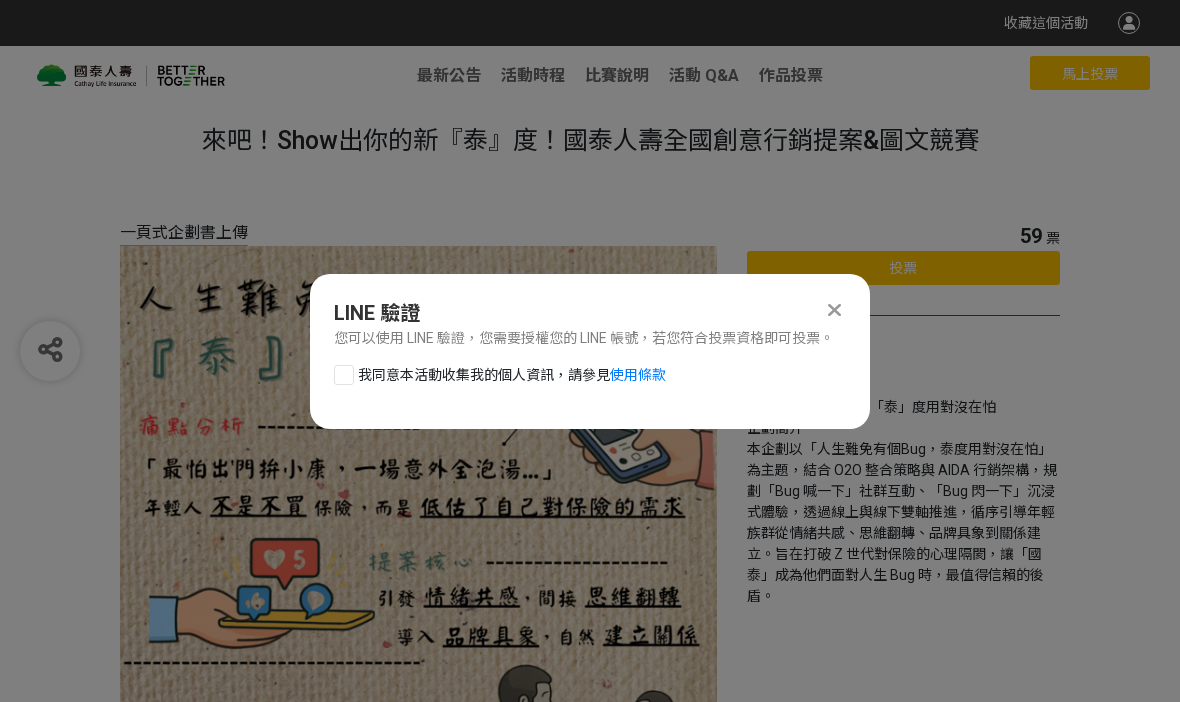 click on "我同意本活動收集我的個人資訊，請參見  使用條款" at bounding box center (512, 375) 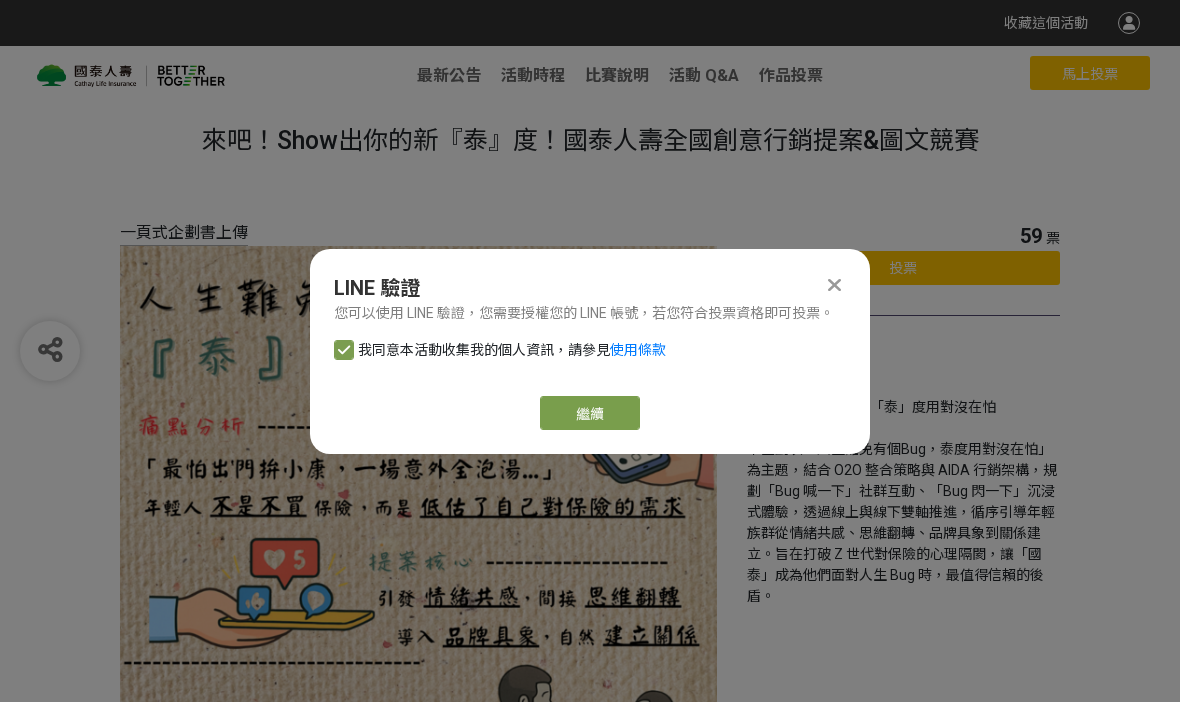 click on "繼續" at bounding box center (590, 413) 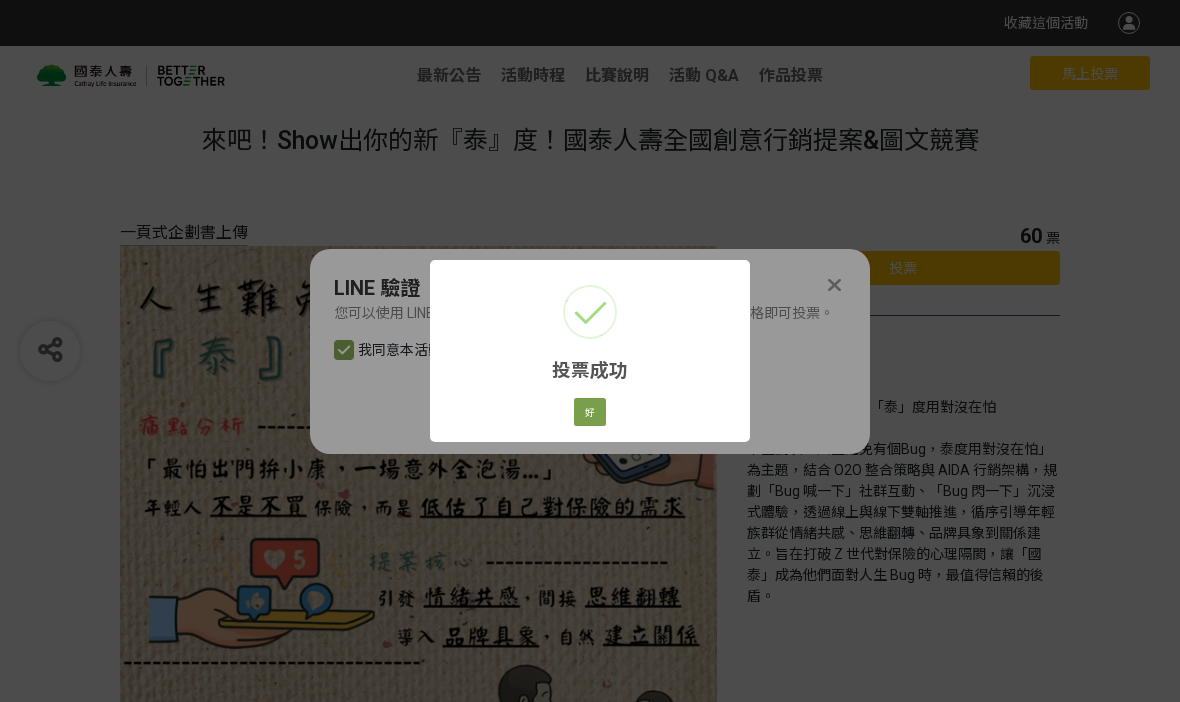 click on "投票成功 × 好 Cancel" at bounding box center [590, 351] 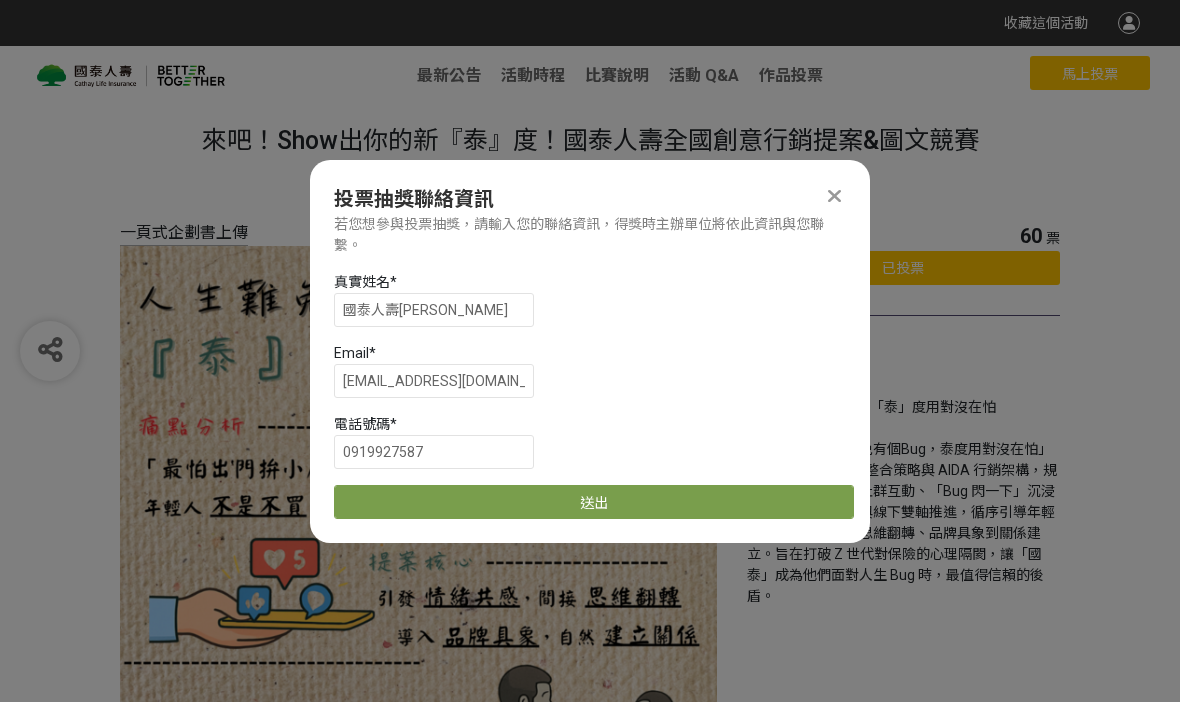 click on "送出" at bounding box center [594, 502] 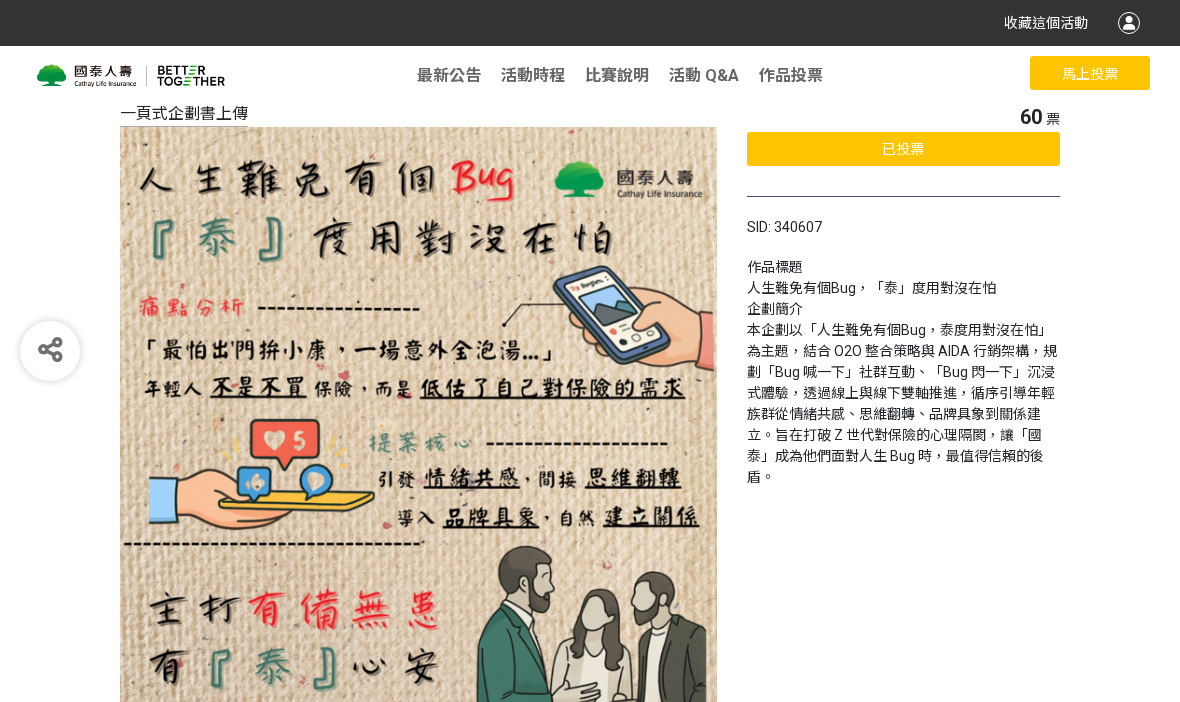 scroll, scrollTop: 119, scrollLeft: 0, axis: vertical 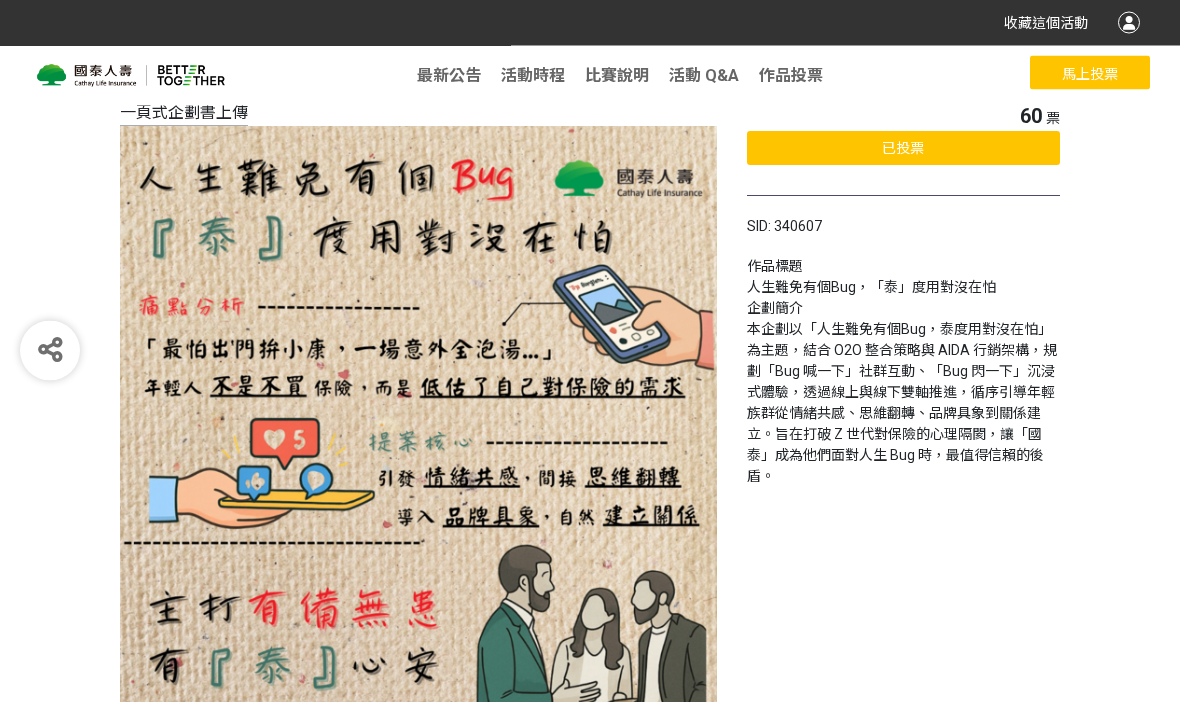 click on "最新公告" at bounding box center (449, 75) 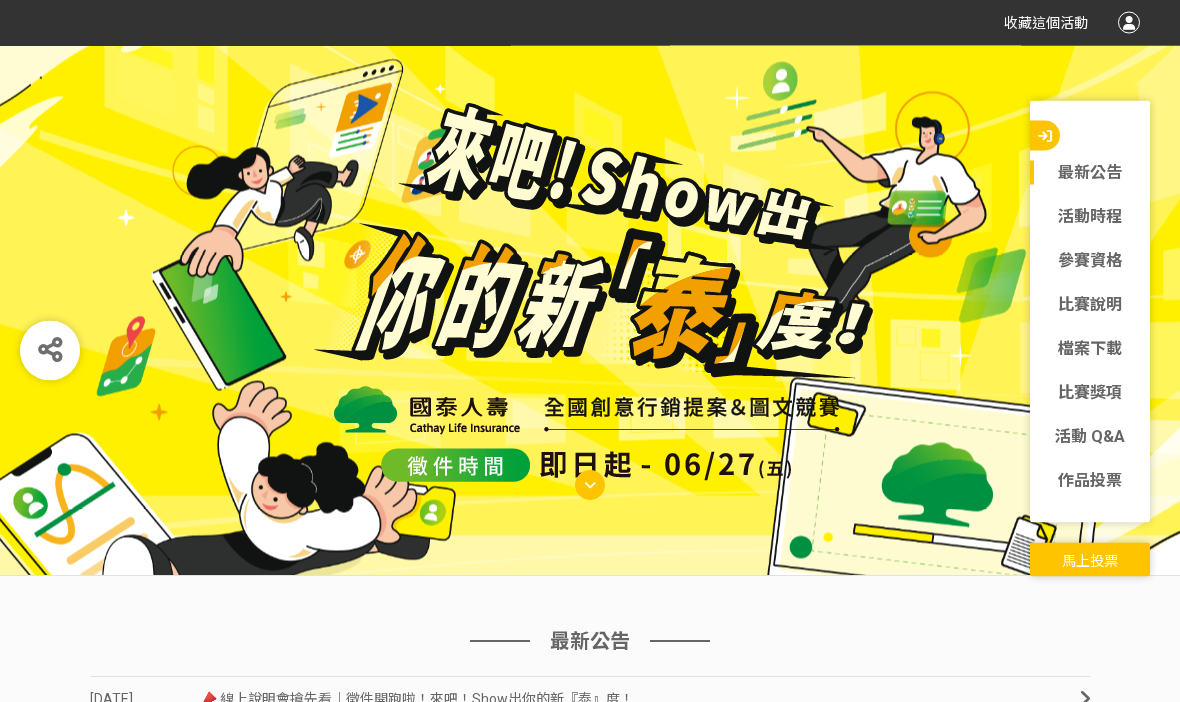 scroll, scrollTop: 0, scrollLeft: 0, axis: both 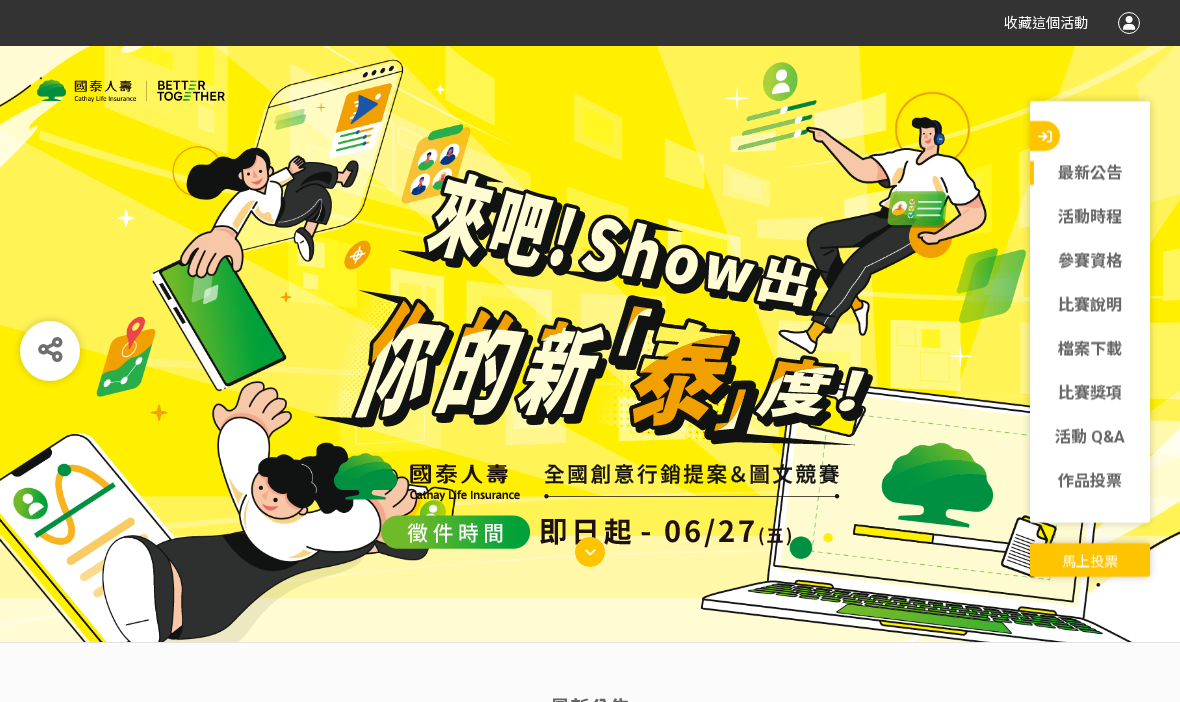 click on "檔案下載" 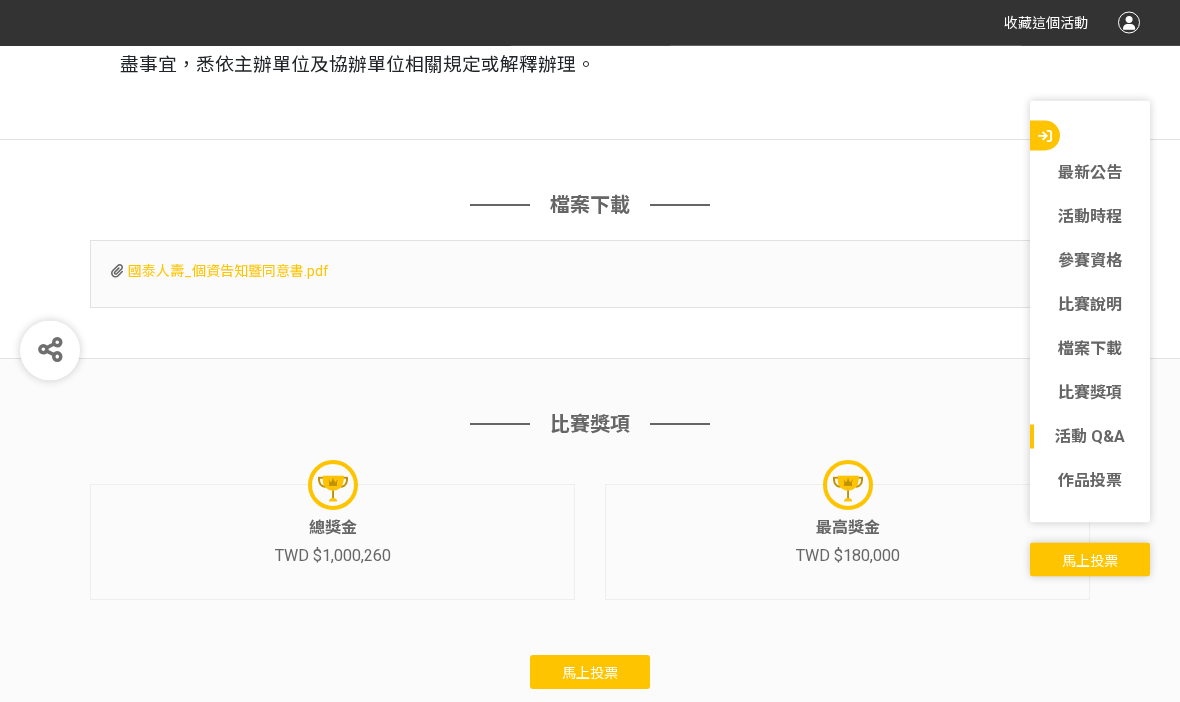 scroll, scrollTop: 11084, scrollLeft: 0, axis: vertical 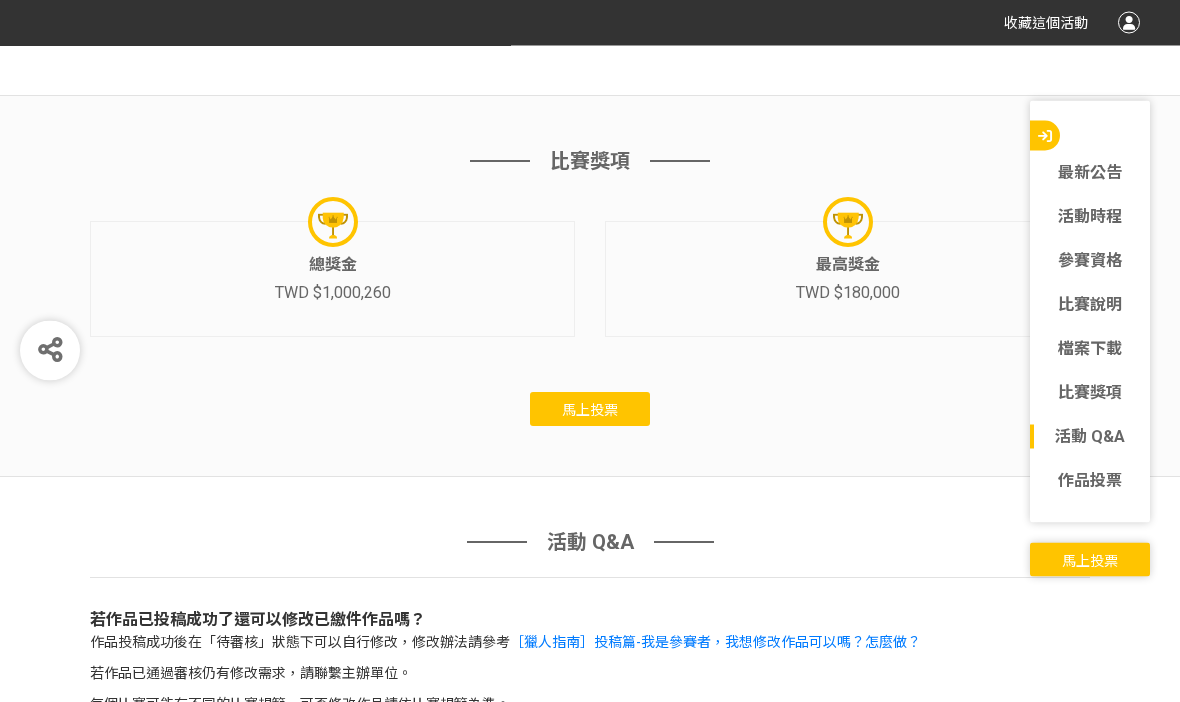 click on "馬上投票" at bounding box center (590, 410) 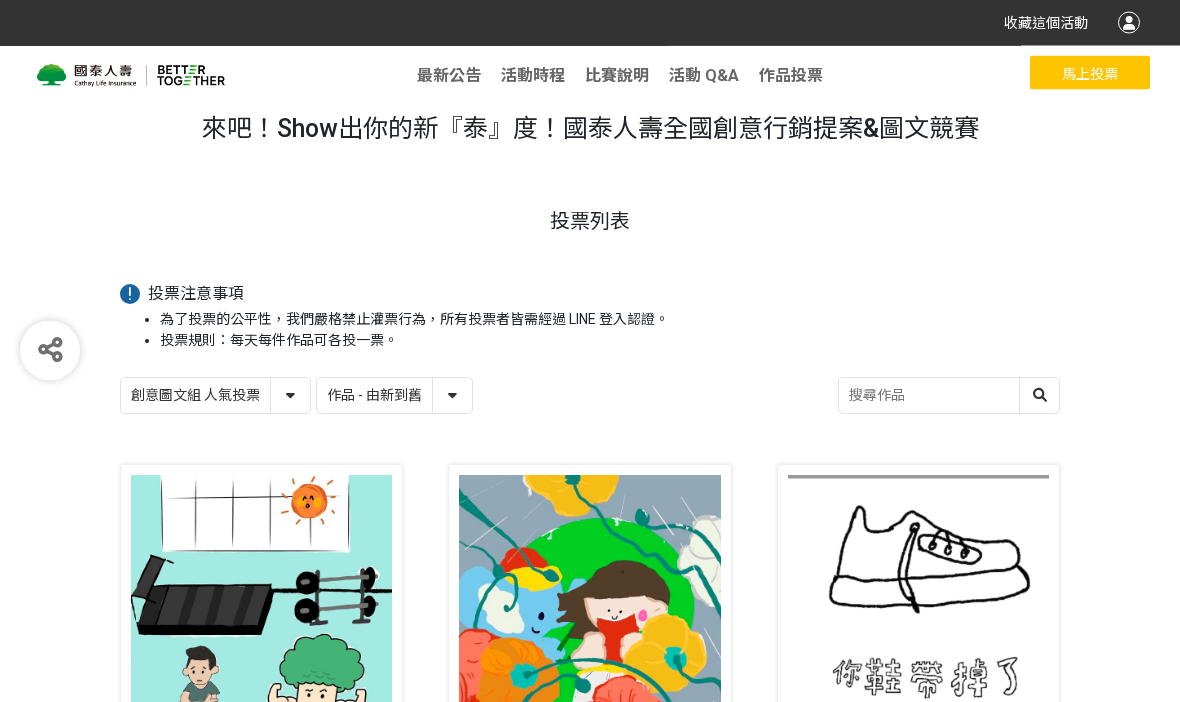 scroll, scrollTop: 16, scrollLeft: 0, axis: vertical 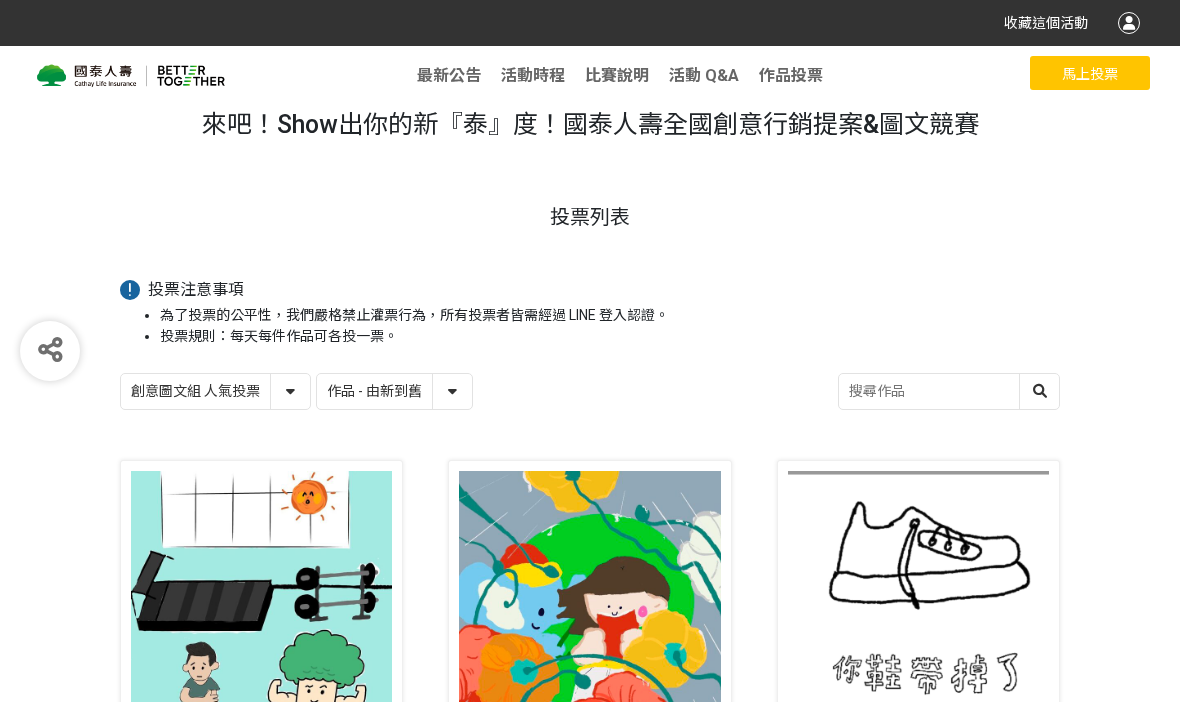 click on "創意圖文組 人氣投票 行銷提案組 人氣投票" at bounding box center [215, 391] 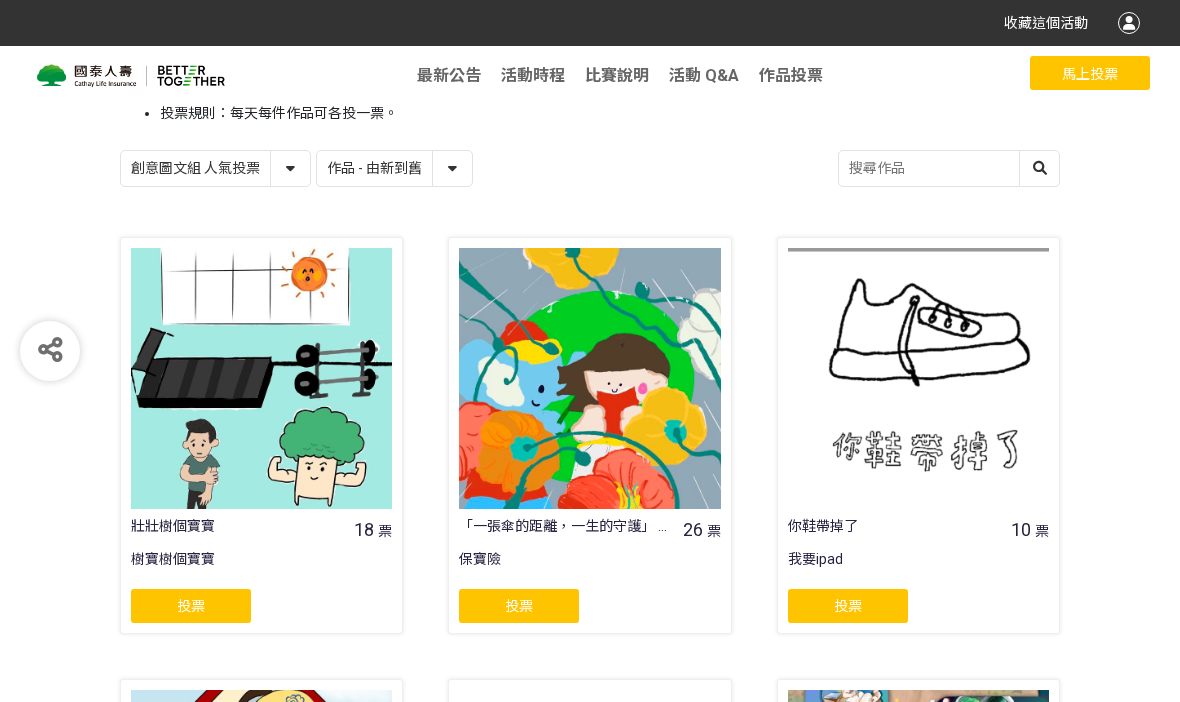 scroll, scrollTop: 244, scrollLeft: 0, axis: vertical 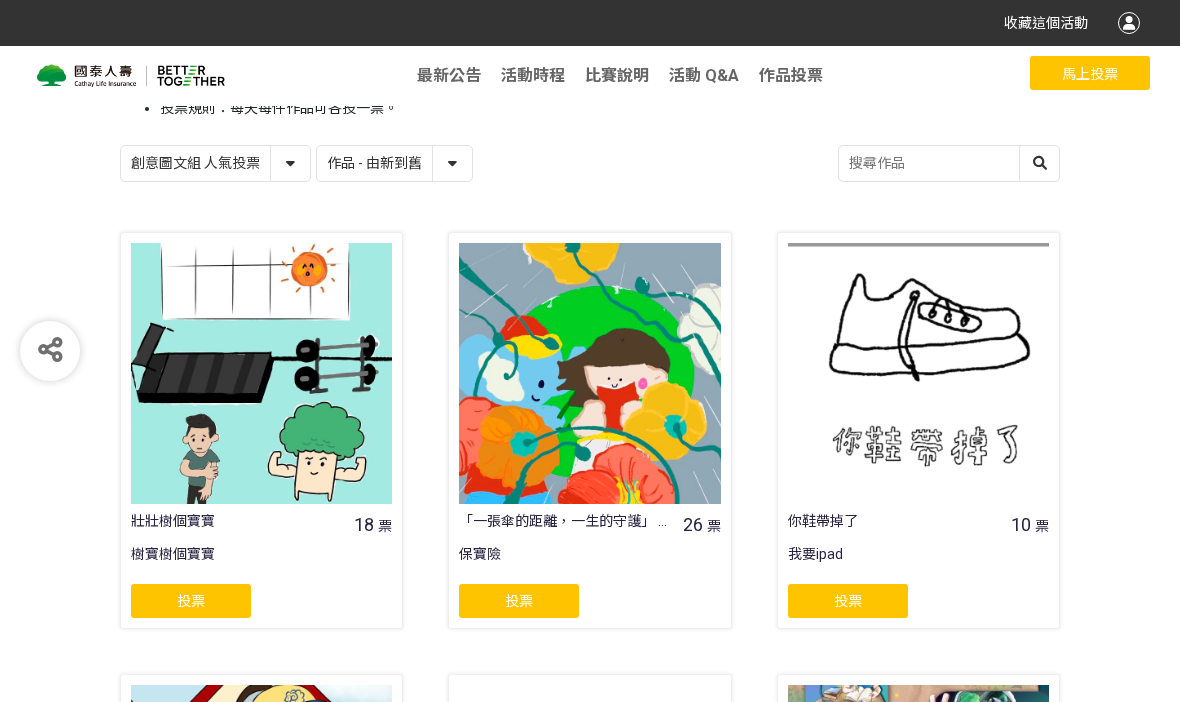 click at bounding box center (261, 373) 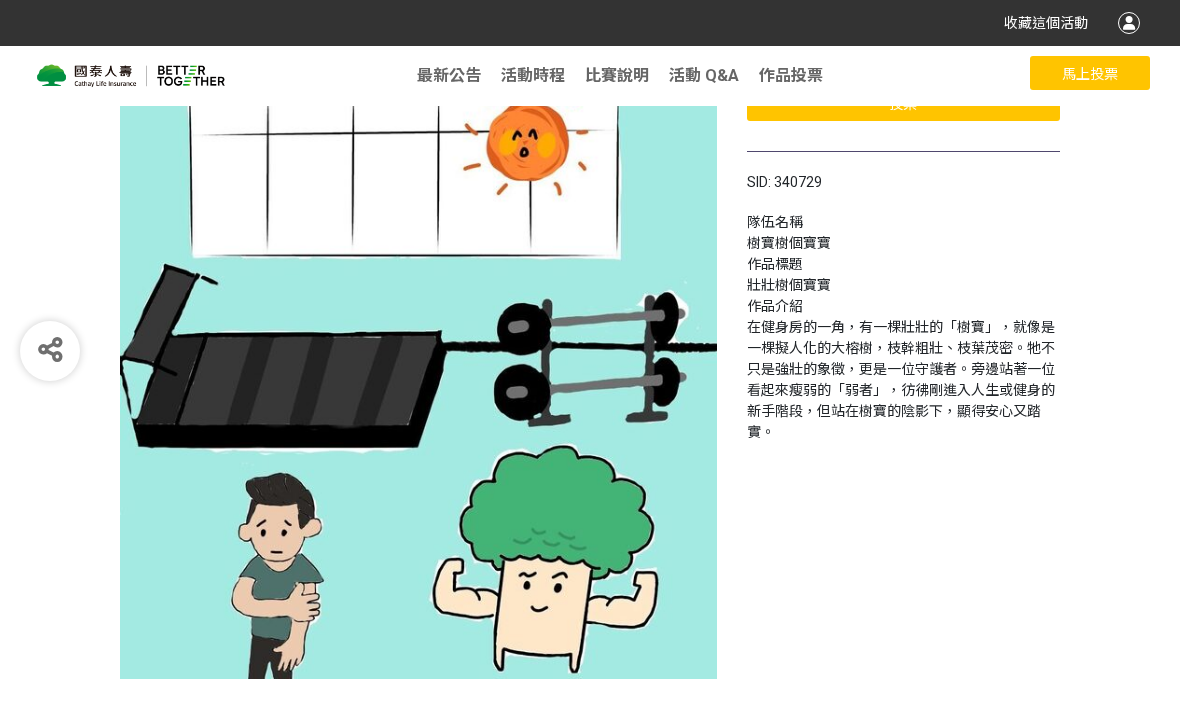 scroll, scrollTop: 0, scrollLeft: 0, axis: both 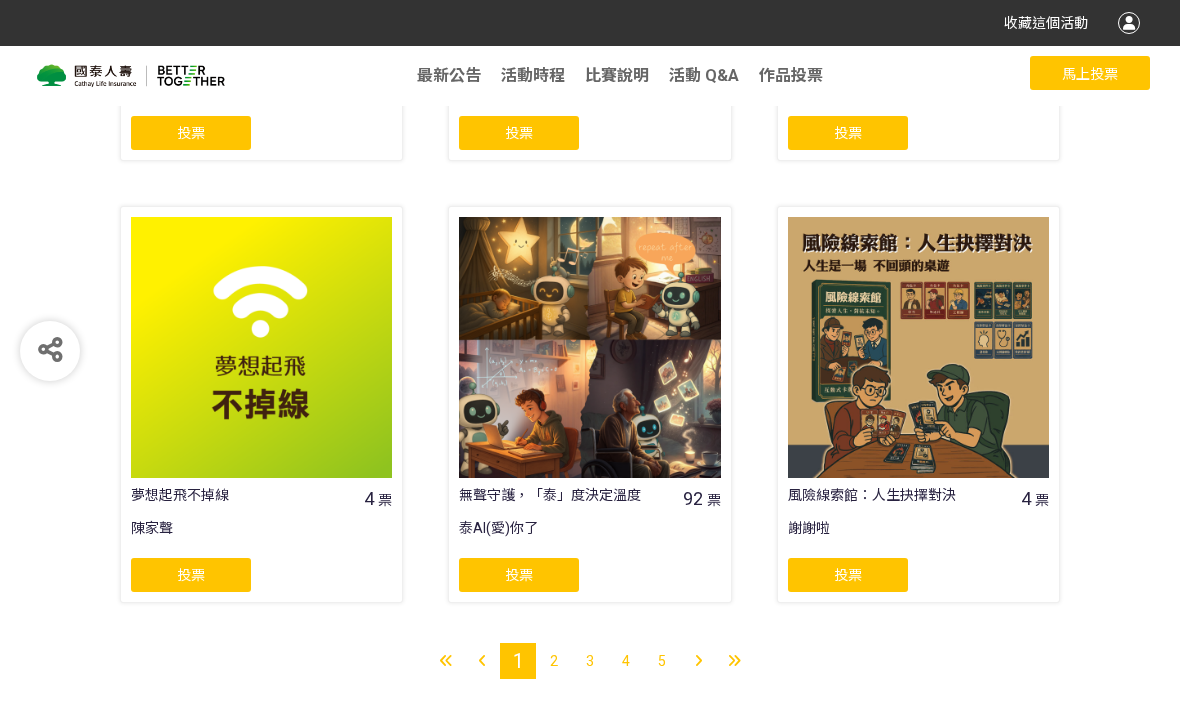click on "2" at bounding box center (554, 661) 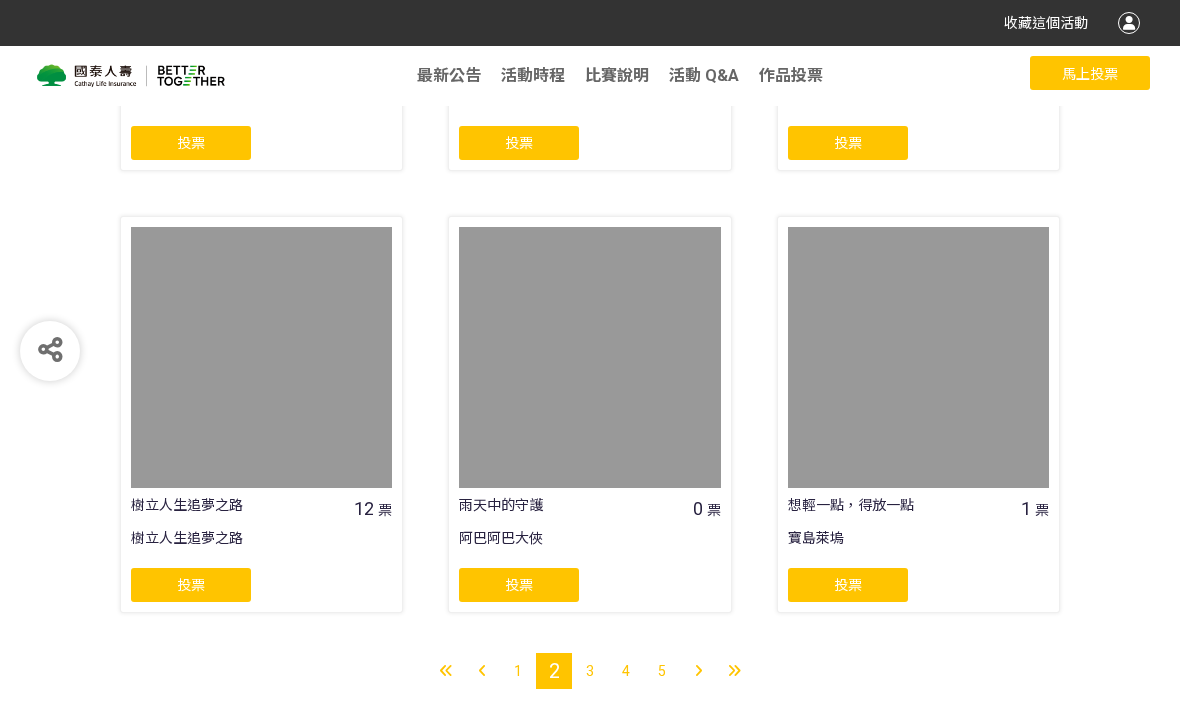 scroll, scrollTop: 1597, scrollLeft: 0, axis: vertical 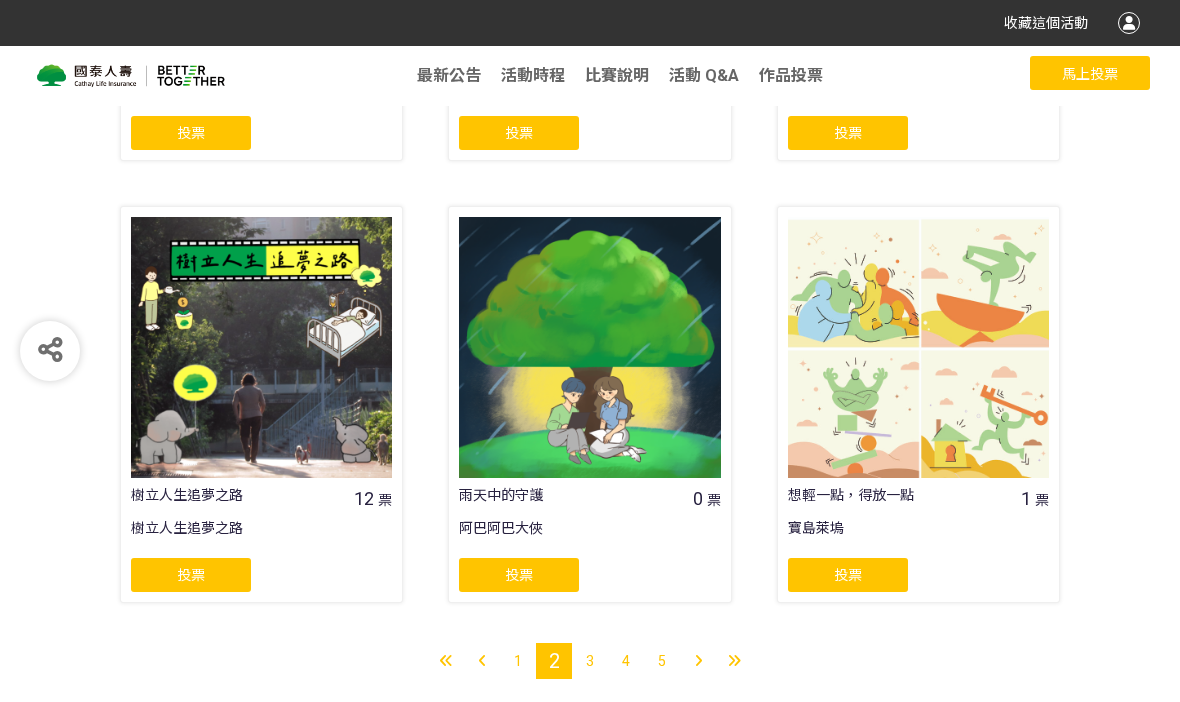 click on "3" at bounding box center [590, 661] 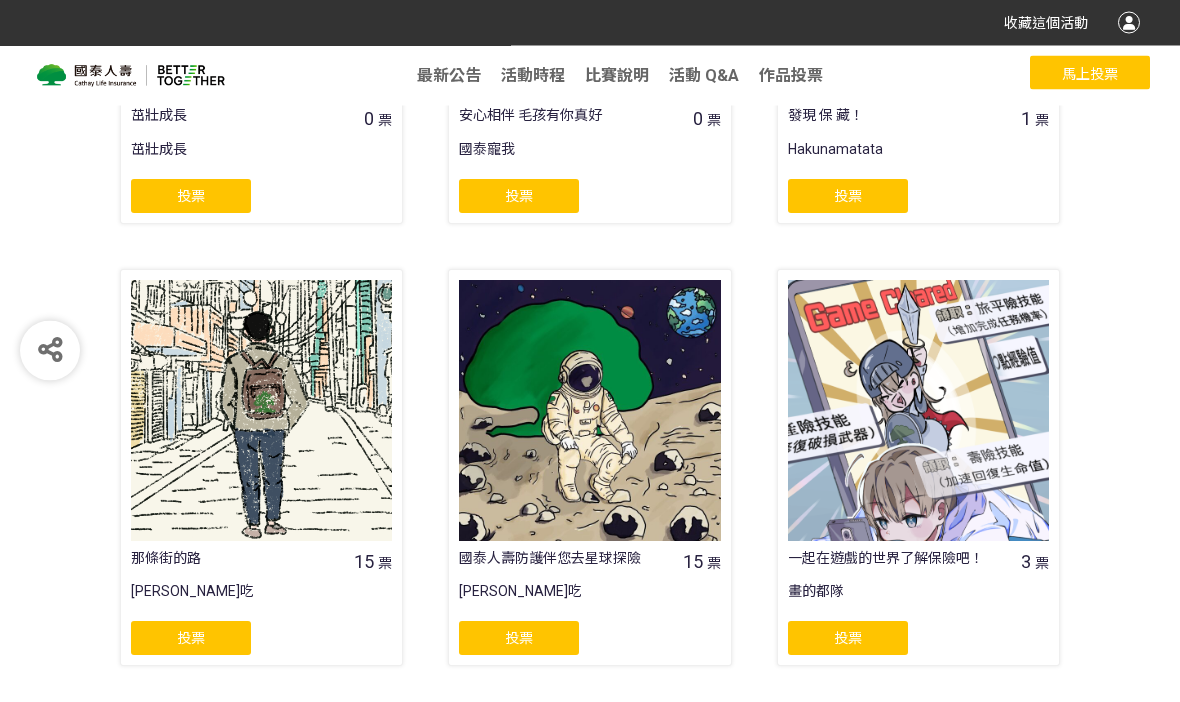 scroll, scrollTop: 1597, scrollLeft: 0, axis: vertical 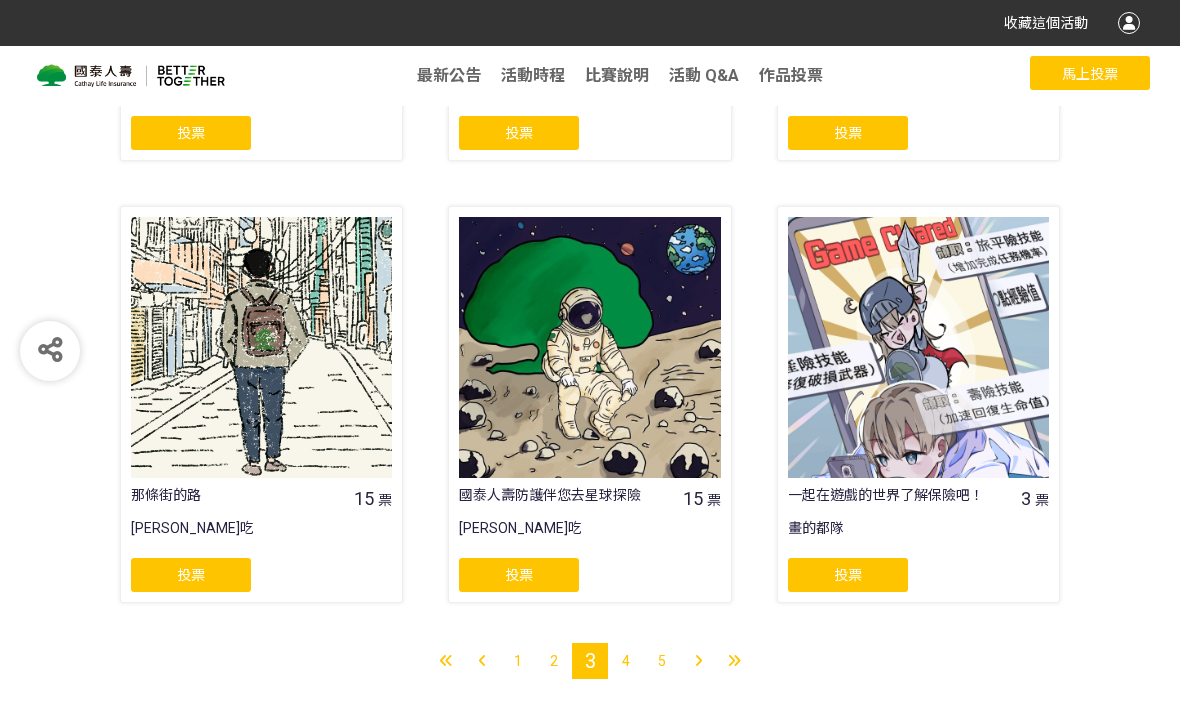 click on "4" at bounding box center [626, 661] 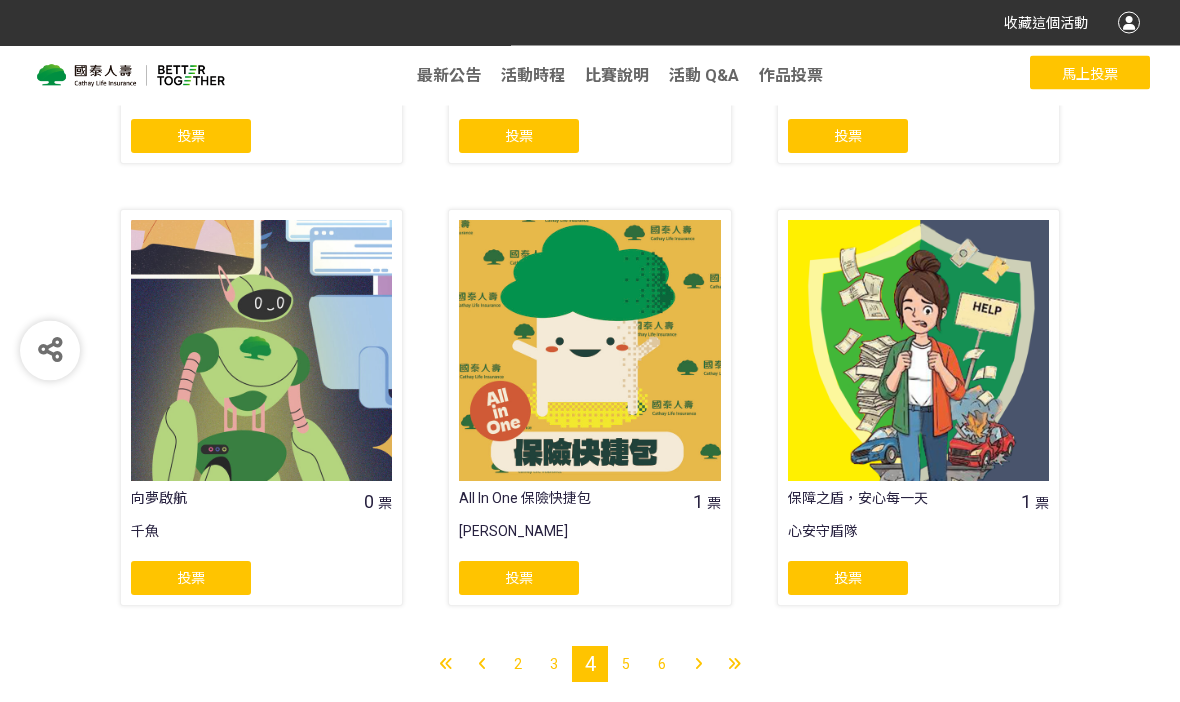 scroll, scrollTop: 1597, scrollLeft: 0, axis: vertical 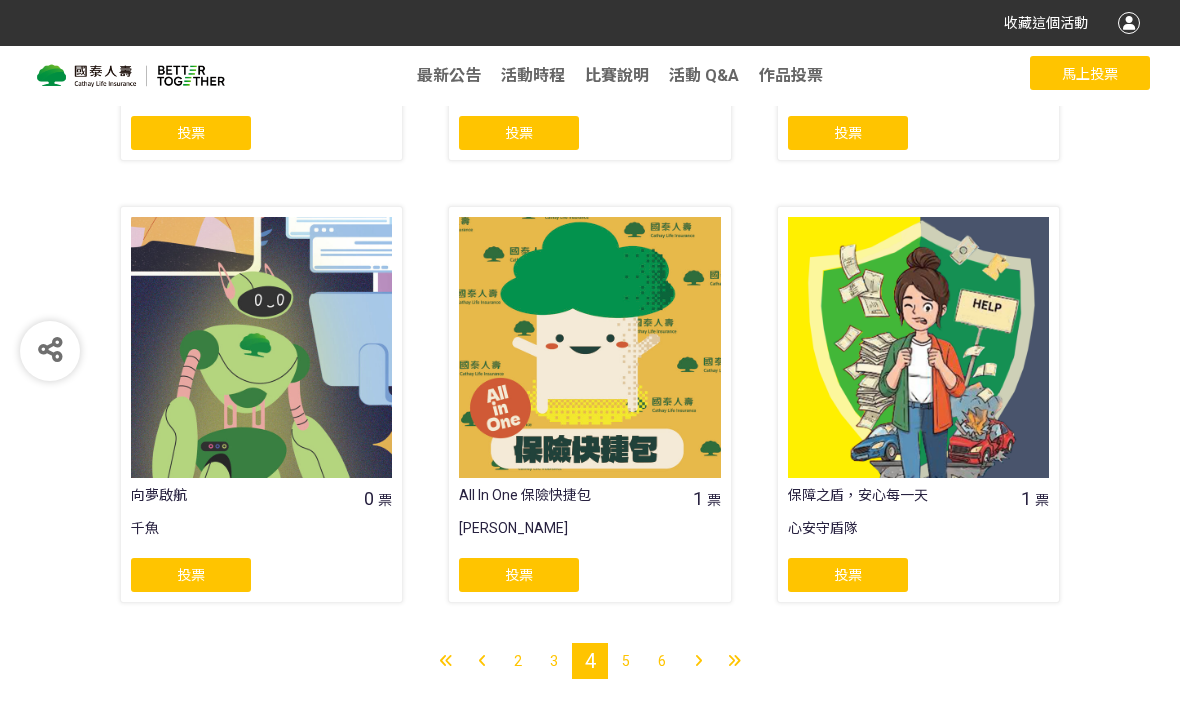 click on "5" at bounding box center (626, 661) 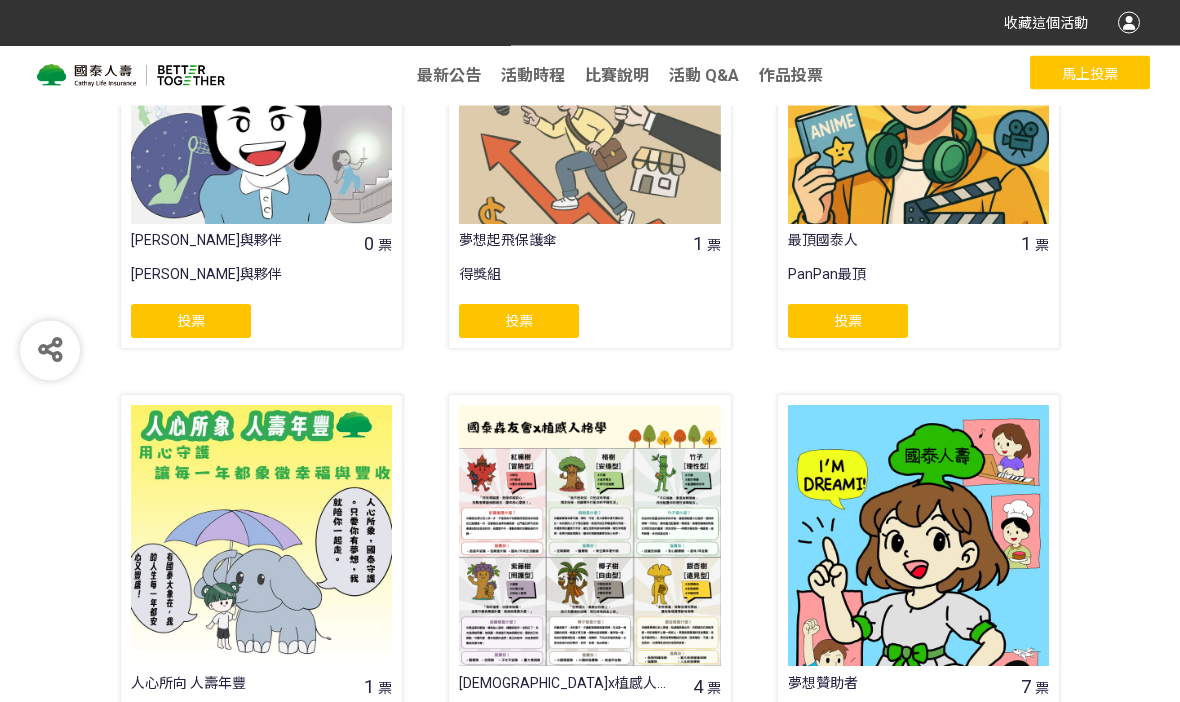 scroll, scrollTop: 1597, scrollLeft: 0, axis: vertical 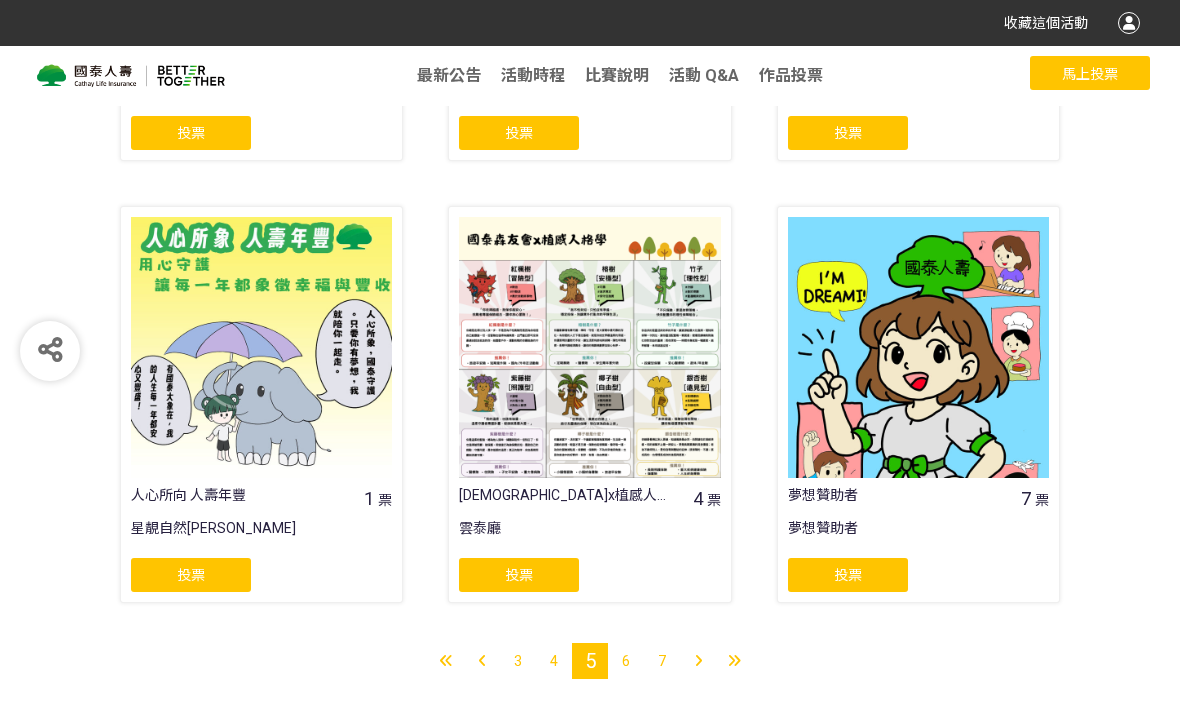 click on "6" at bounding box center [626, 661] 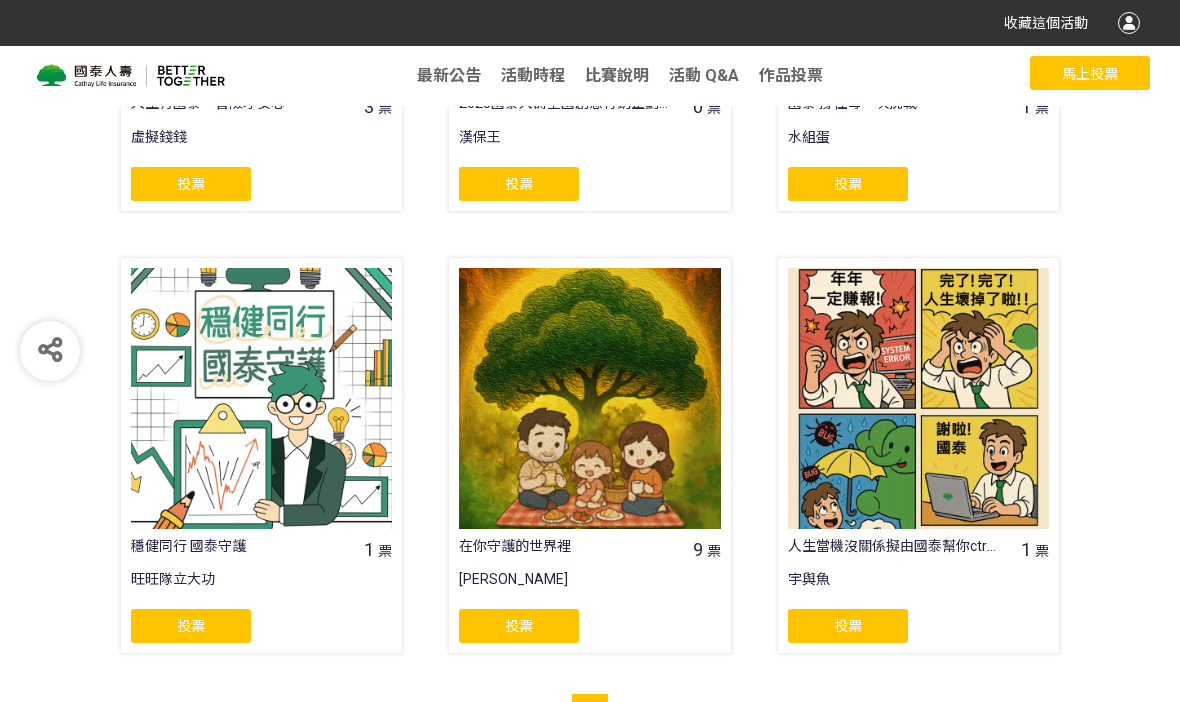 scroll, scrollTop: 1597, scrollLeft: 0, axis: vertical 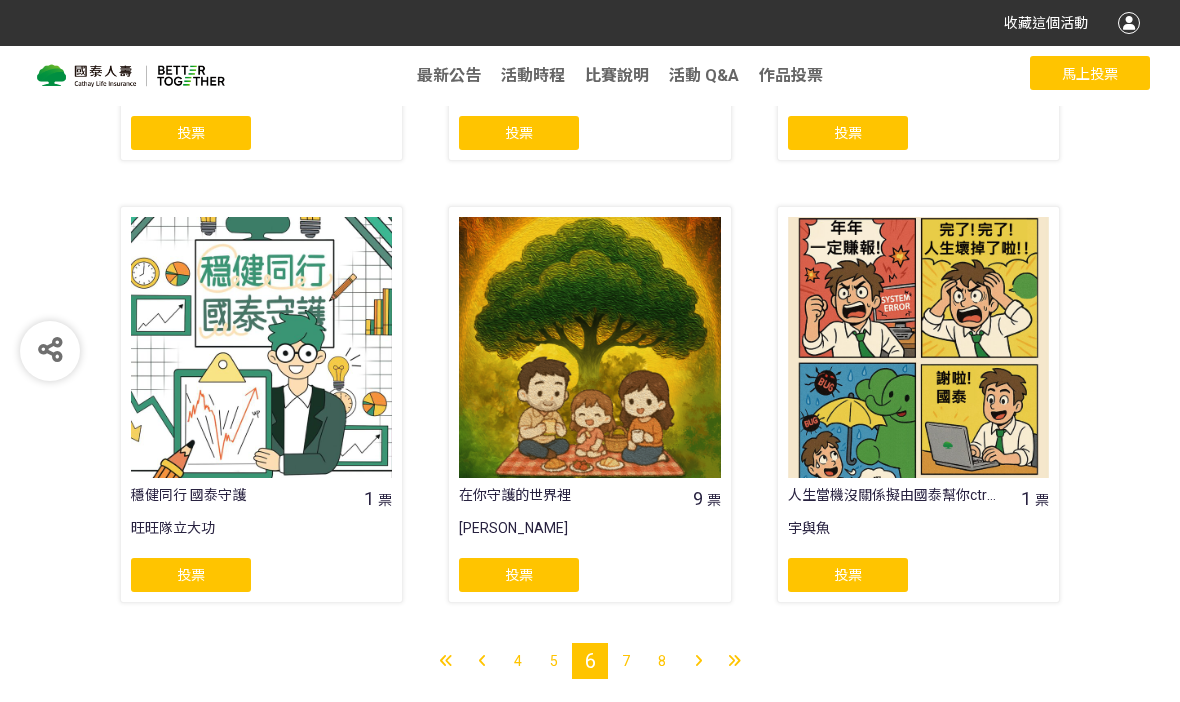 click on "7" at bounding box center [626, 661] 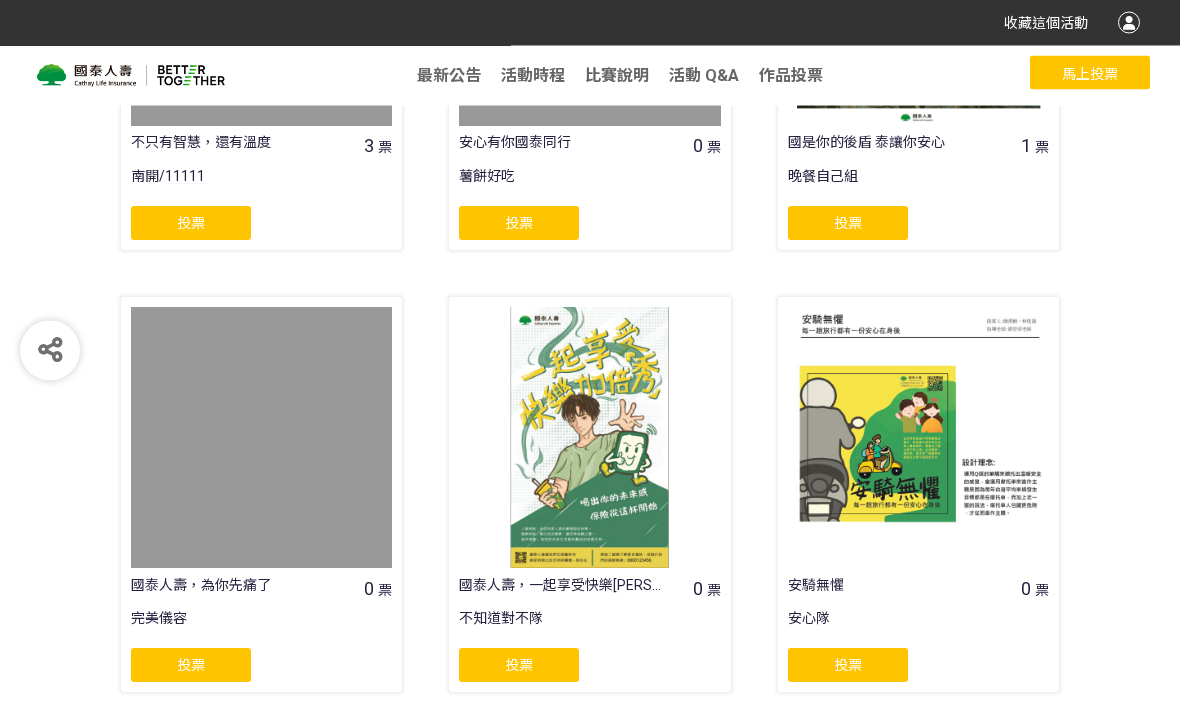 scroll, scrollTop: 1597, scrollLeft: 0, axis: vertical 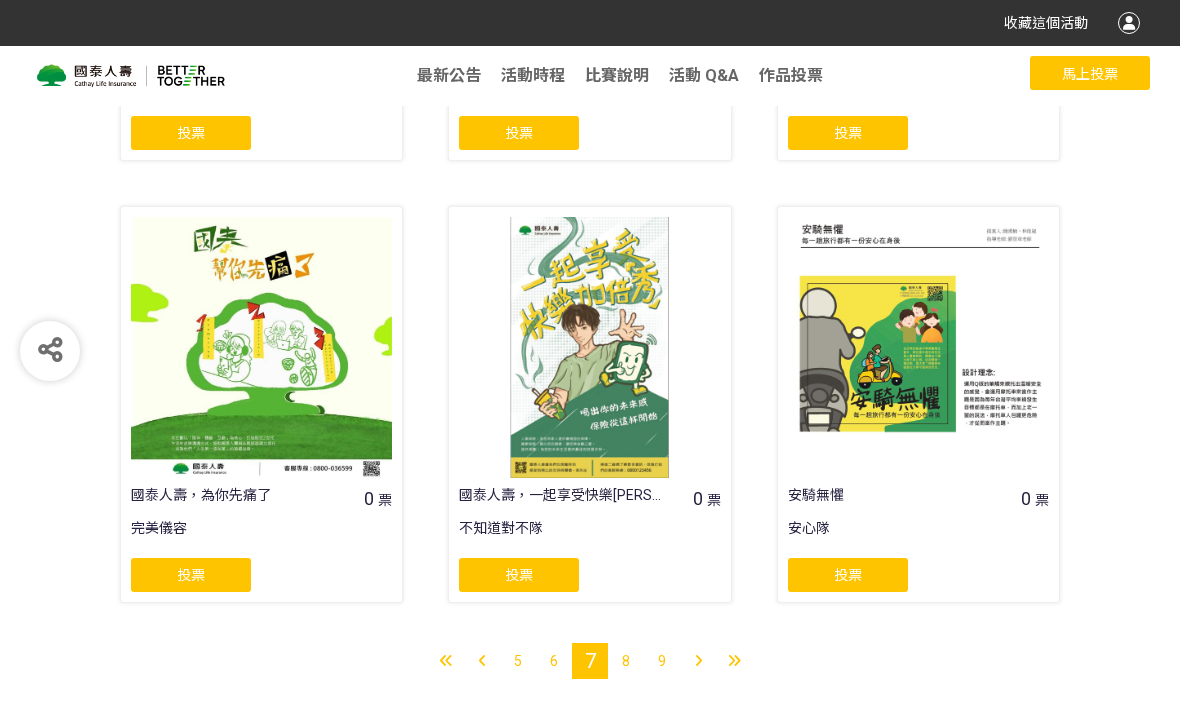 click on "8" at bounding box center (626, 661) 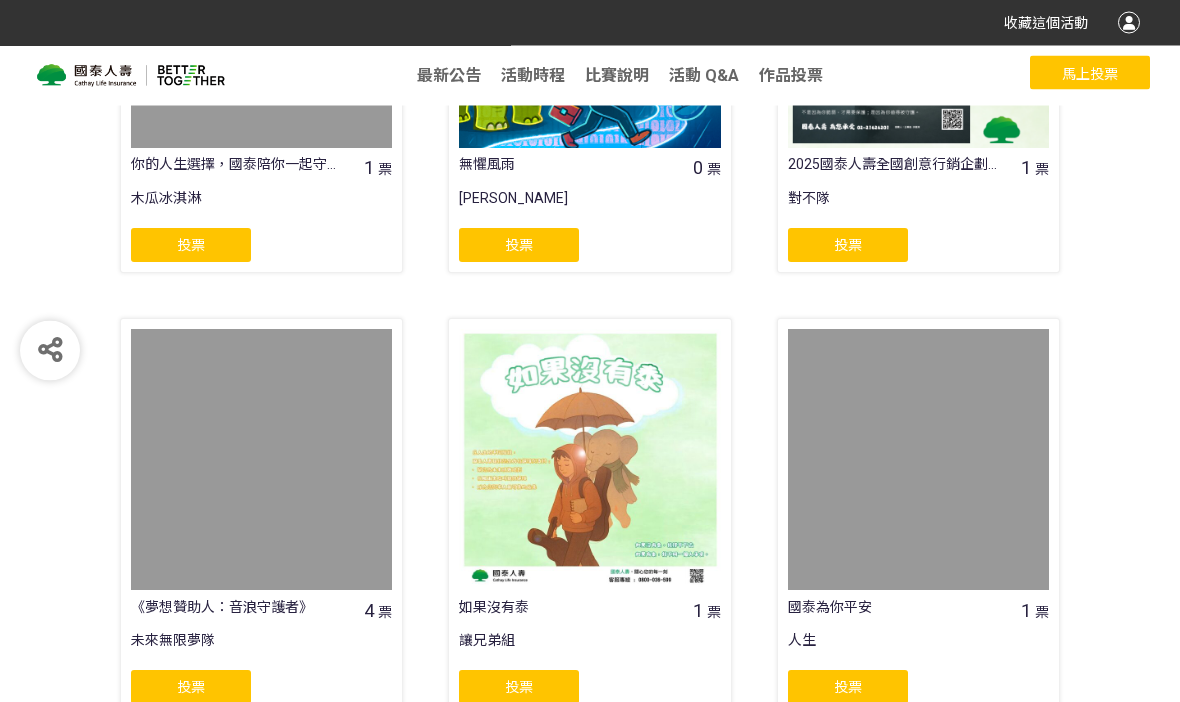scroll, scrollTop: 1597, scrollLeft: 0, axis: vertical 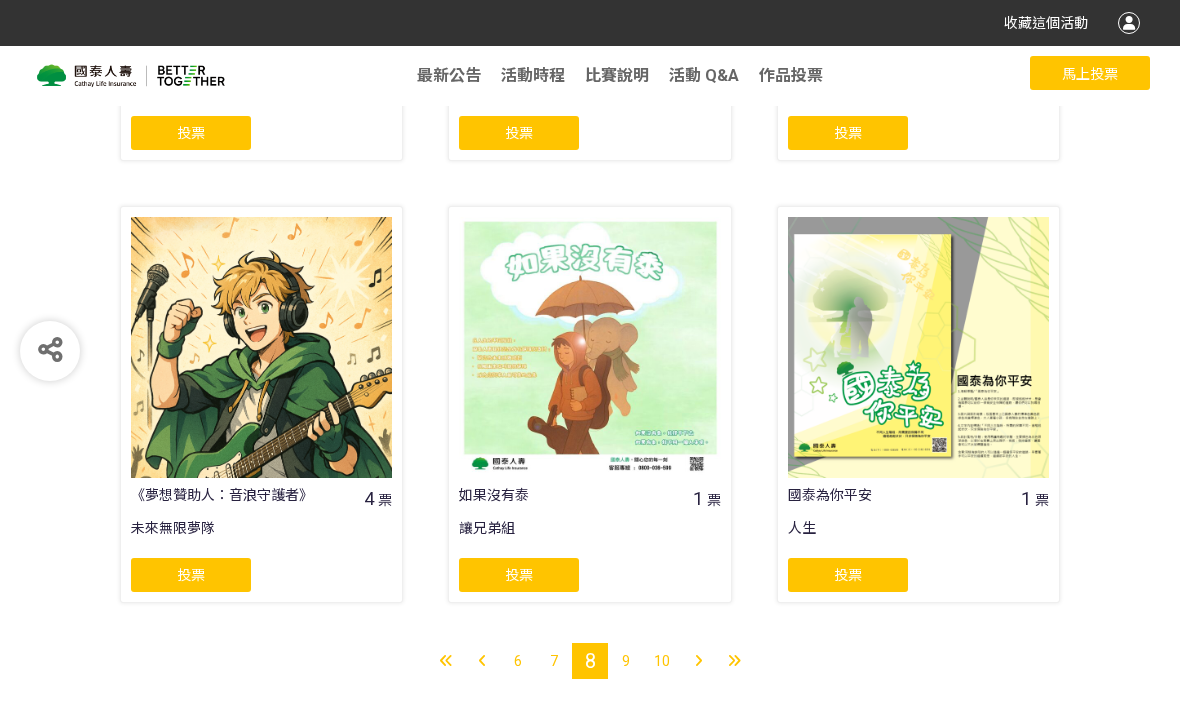 click on "9" at bounding box center [626, 661] 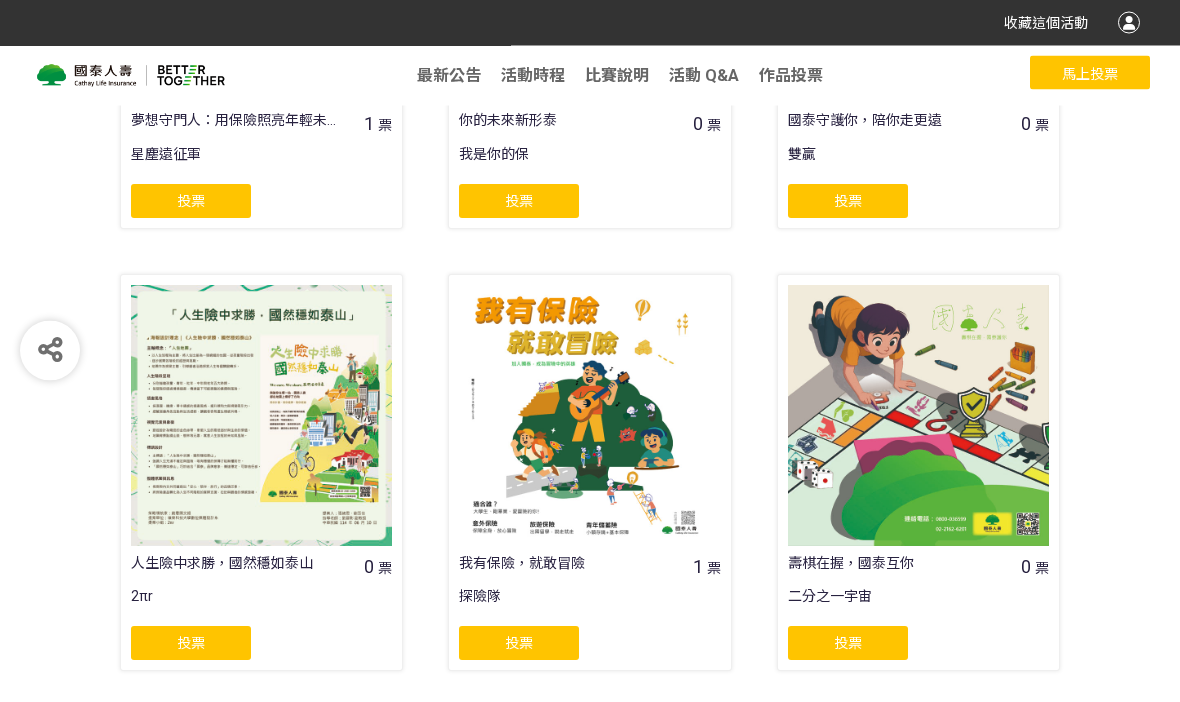 scroll, scrollTop: 1597, scrollLeft: 0, axis: vertical 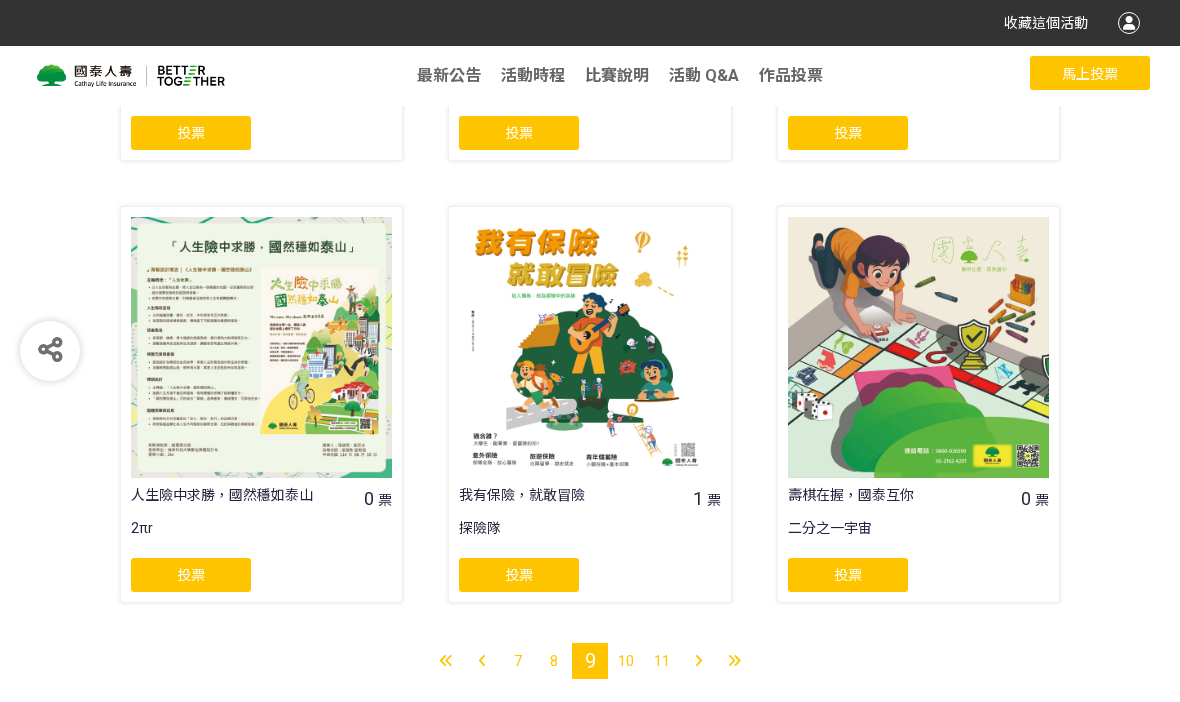 click on "10" at bounding box center [626, 661] 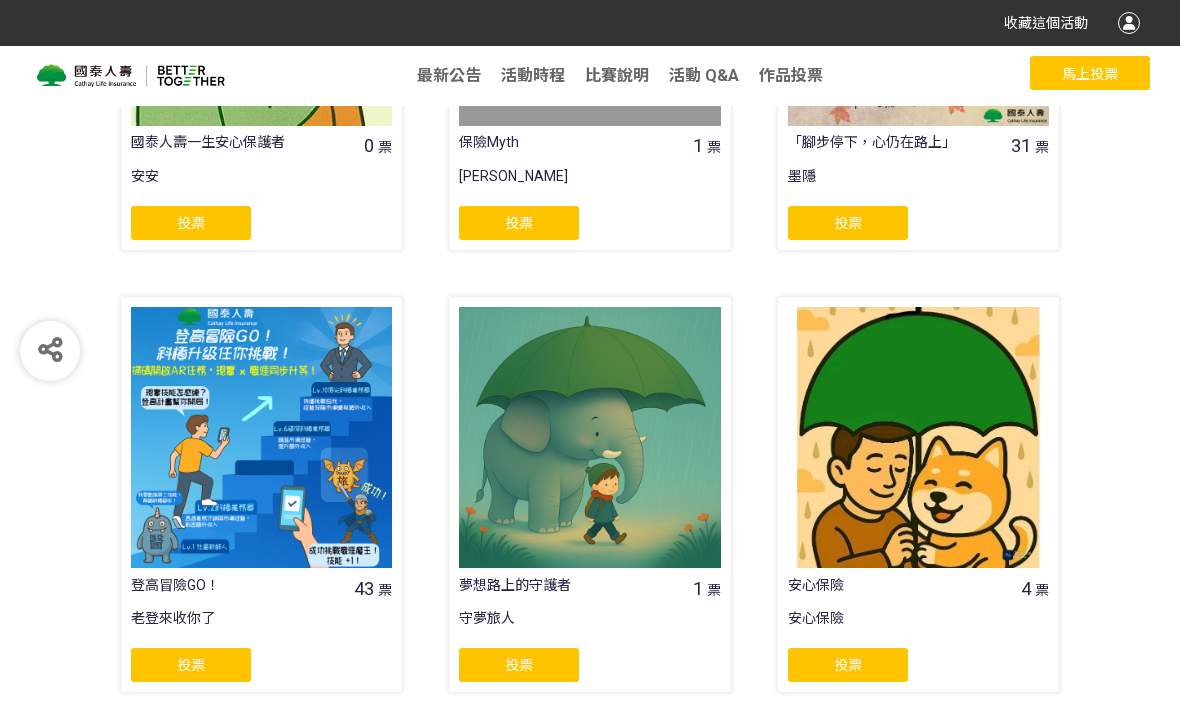 scroll, scrollTop: 1597, scrollLeft: 0, axis: vertical 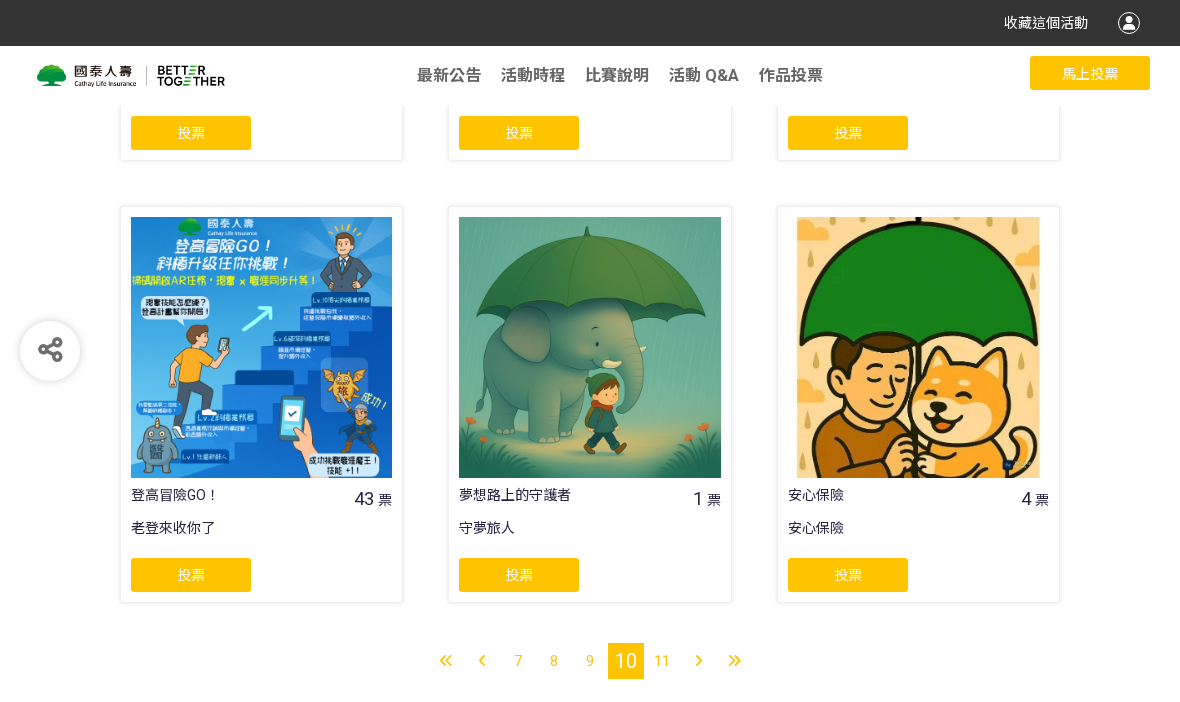 click on "11" at bounding box center [662, 661] 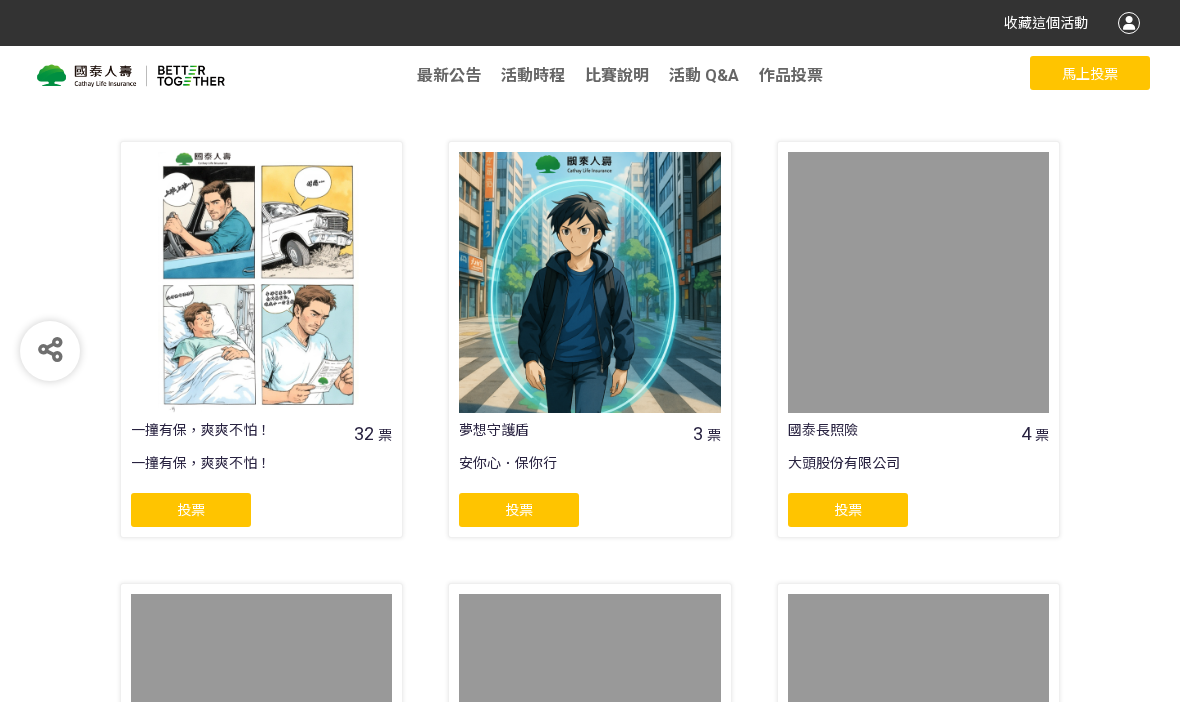scroll, scrollTop: 0, scrollLeft: 0, axis: both 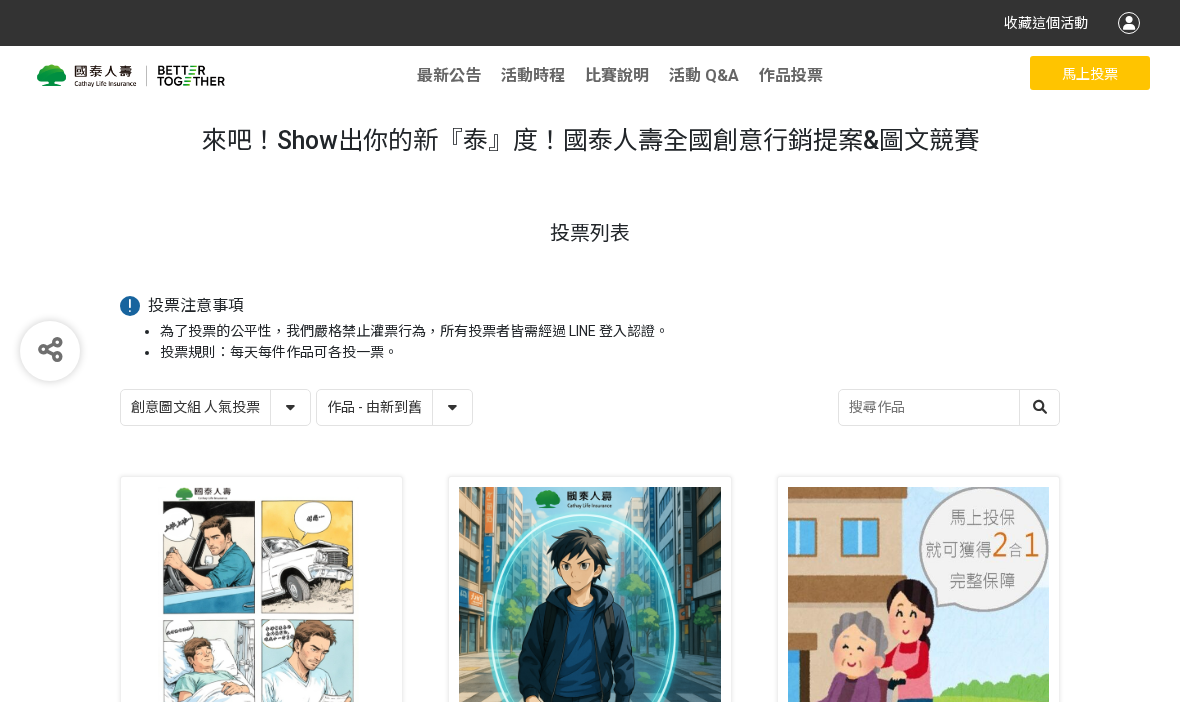 click on "創意圖文組 人氣投票 行銷提案組 人氣投票" at bounding box center (215, 407) 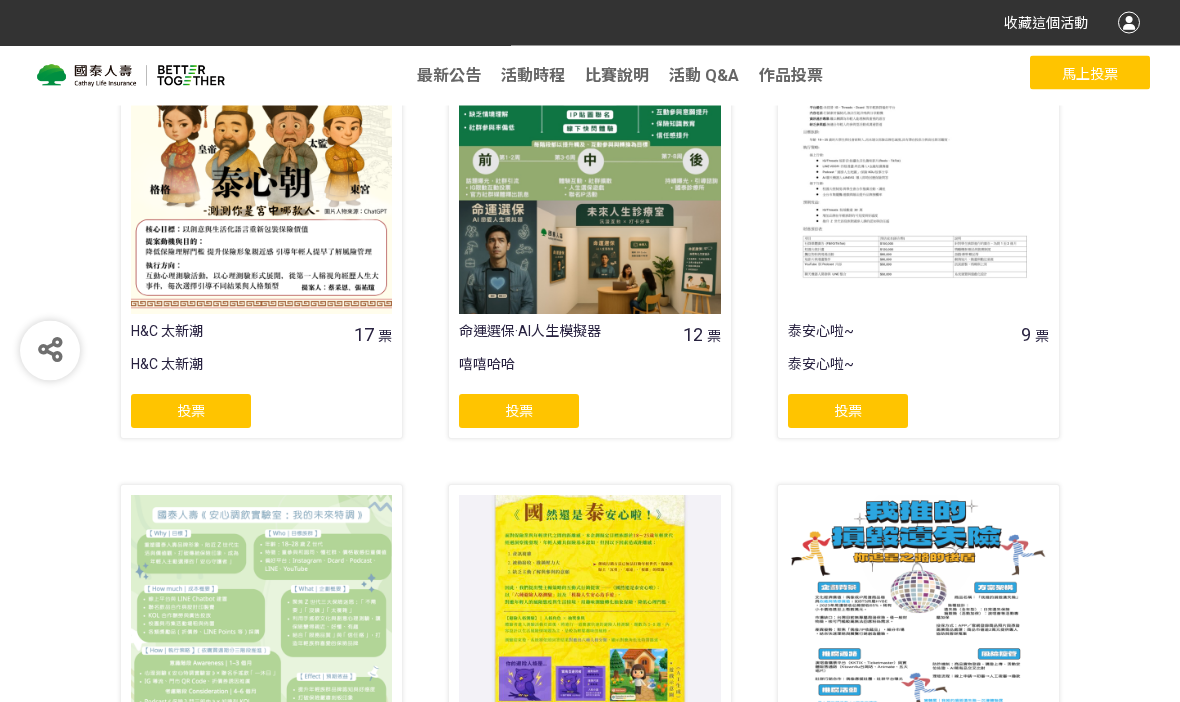 scroll, scrollTop: 735, scrollLeft: 0, axis: vertical 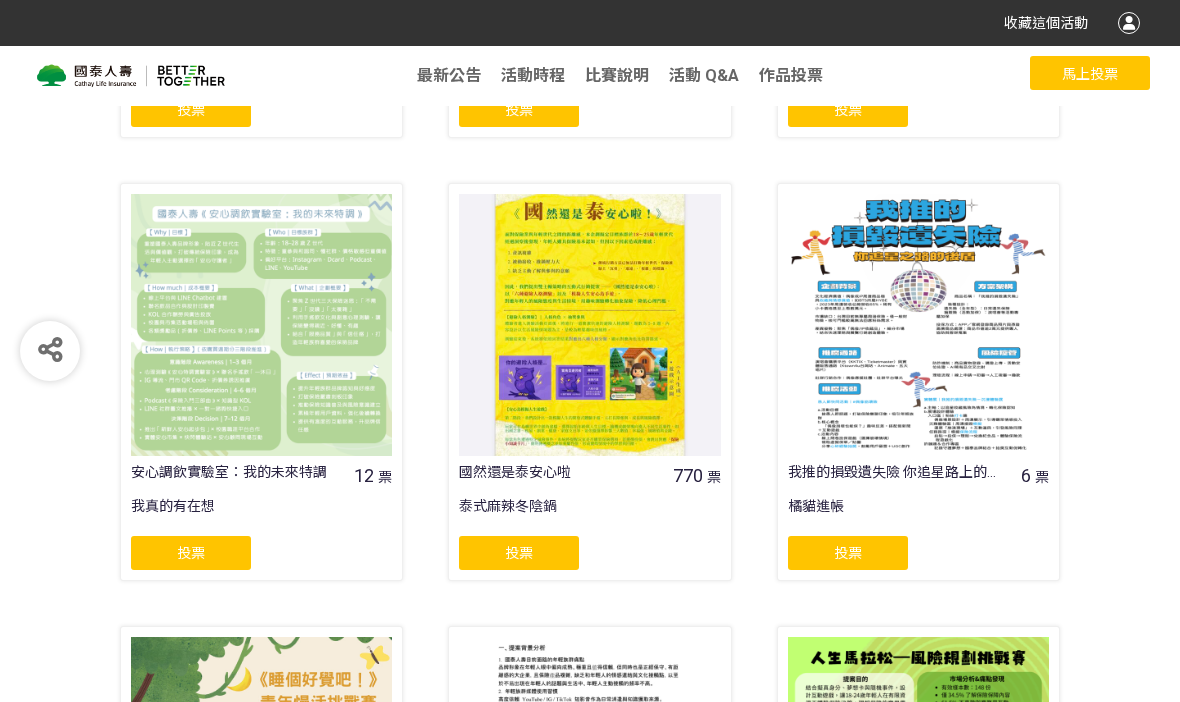click at bounding box center [589, 324] 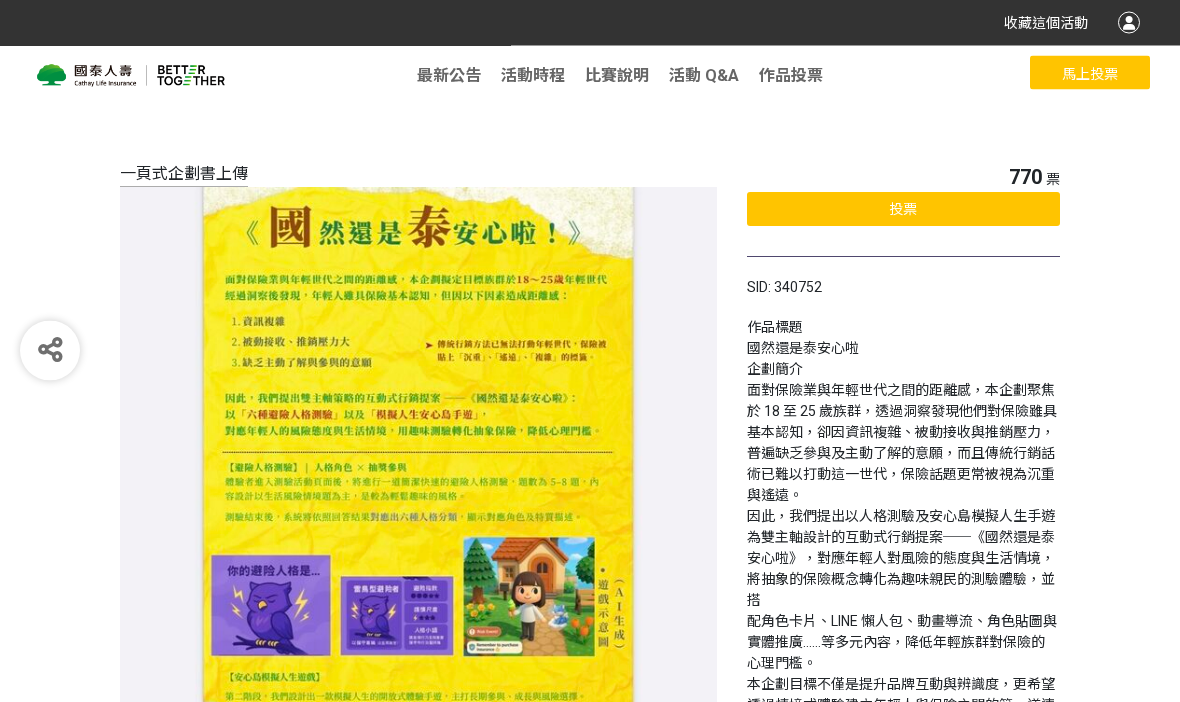 scroll, scrollTop: 0, scrollLeft: 0, axis: both 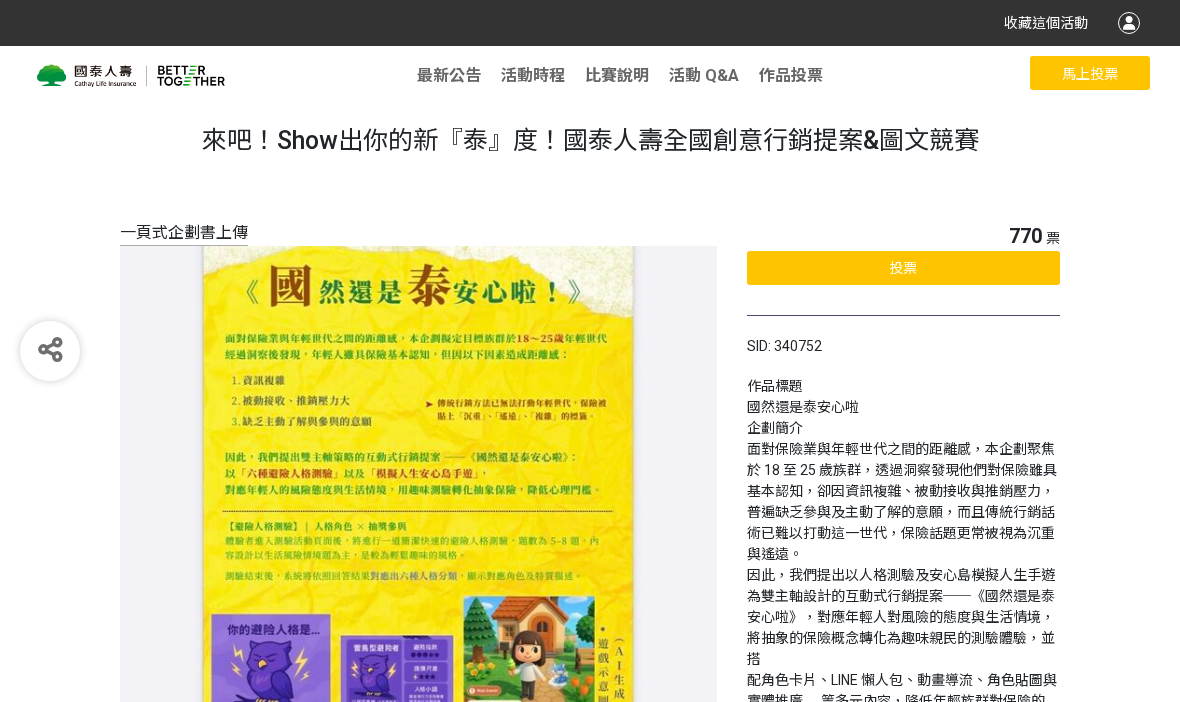 select on "13115" 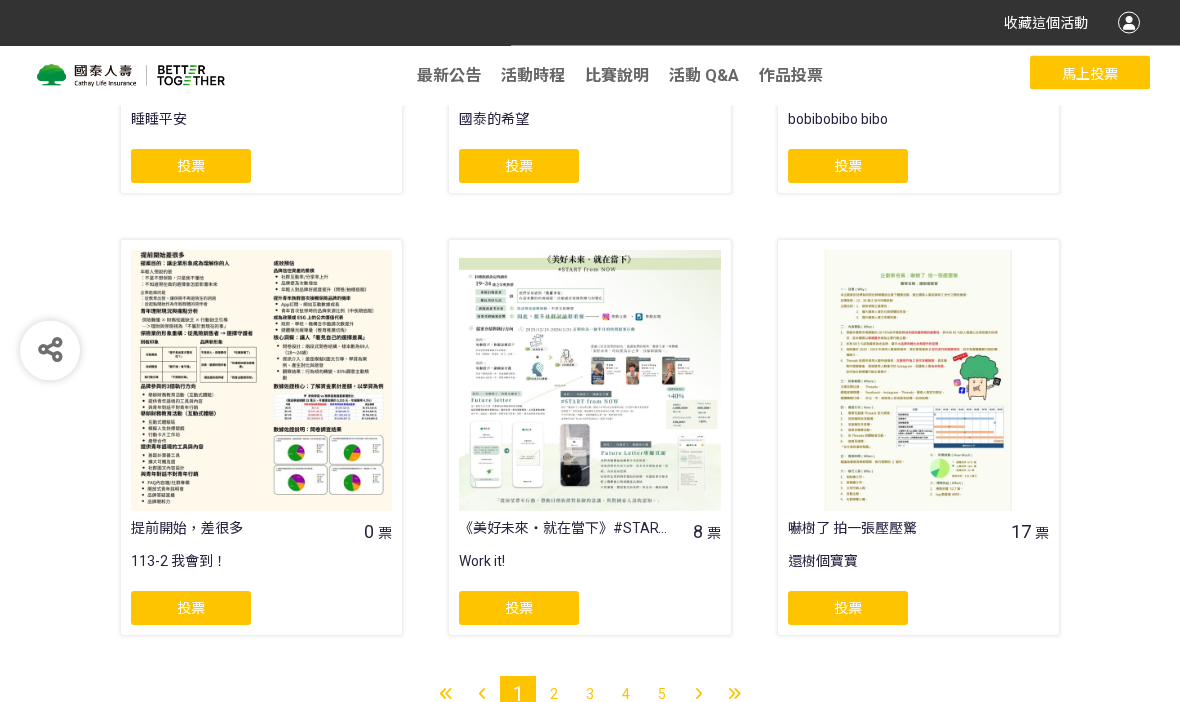 scroll, scrollTop: 1579, scrollLeft: 0, axis: vertical 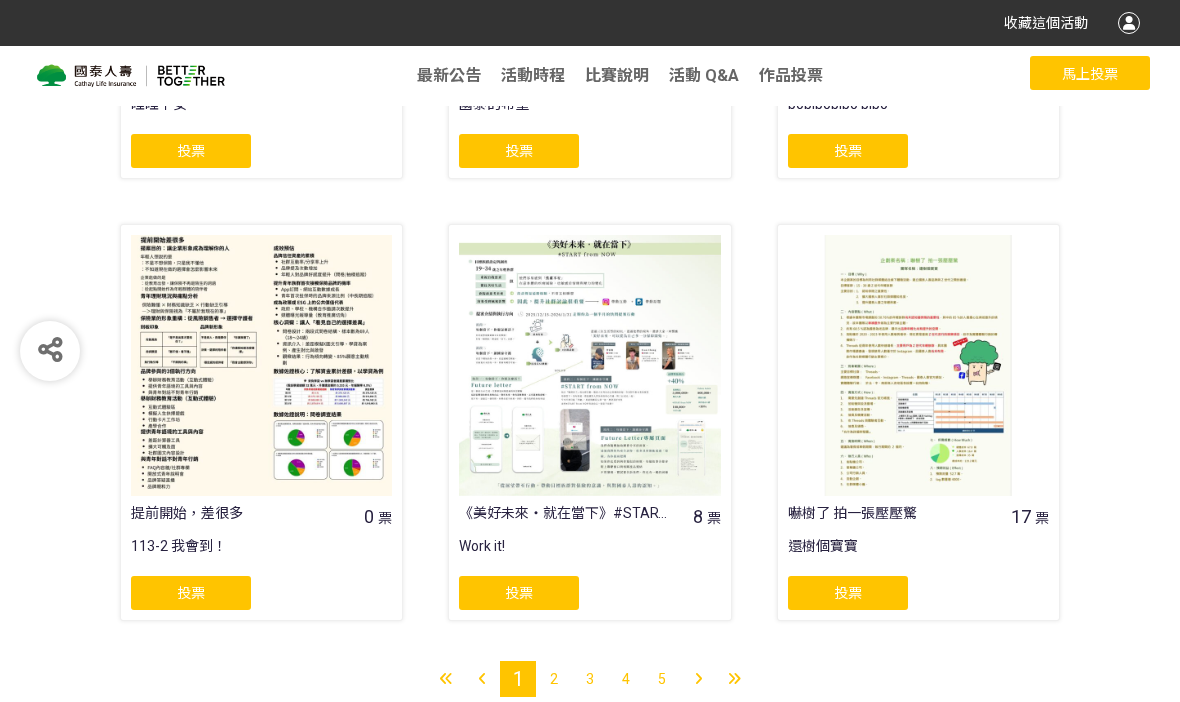 click on "2" at bounding box center (554, 679) 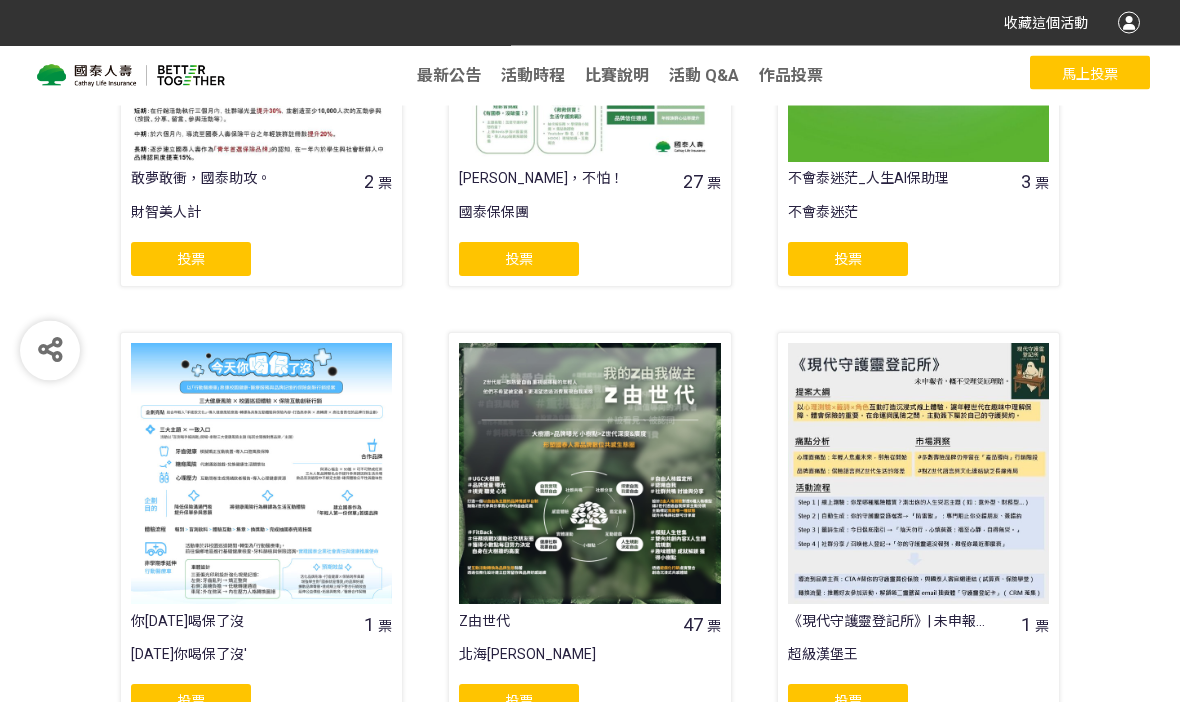 scroll, scrollTop: 1597, scrollLeft: 0, axis: vertical 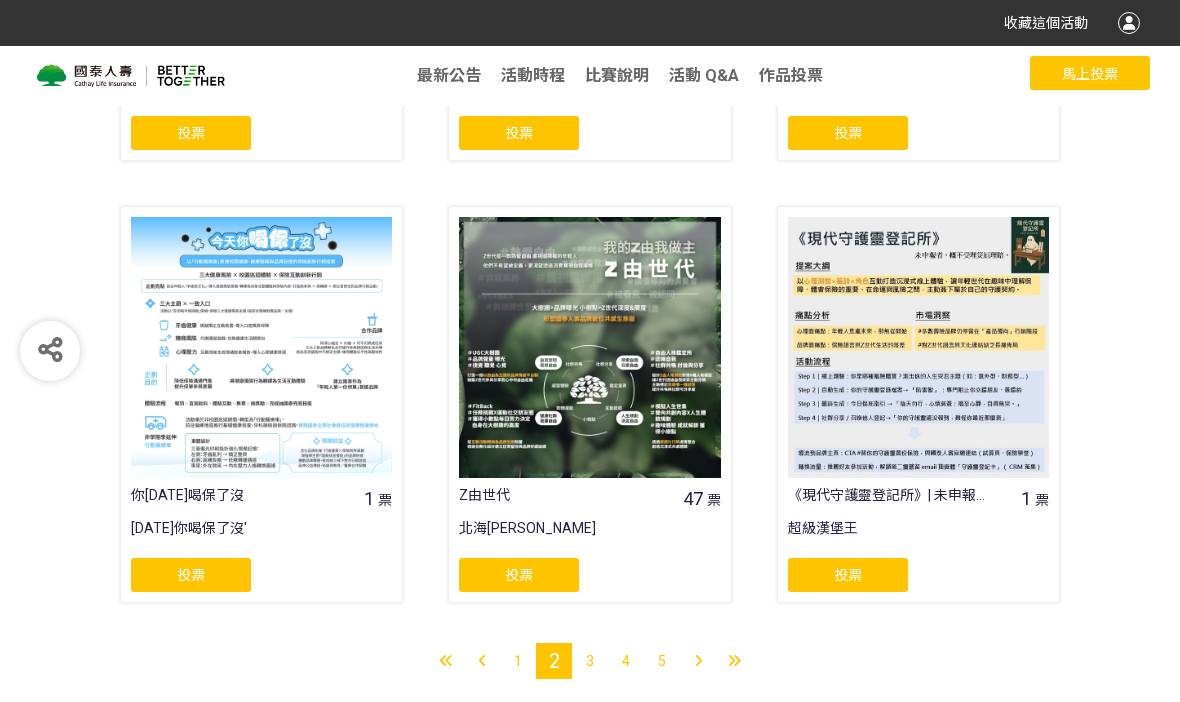 click on "3" at bounding box center [590, 661] 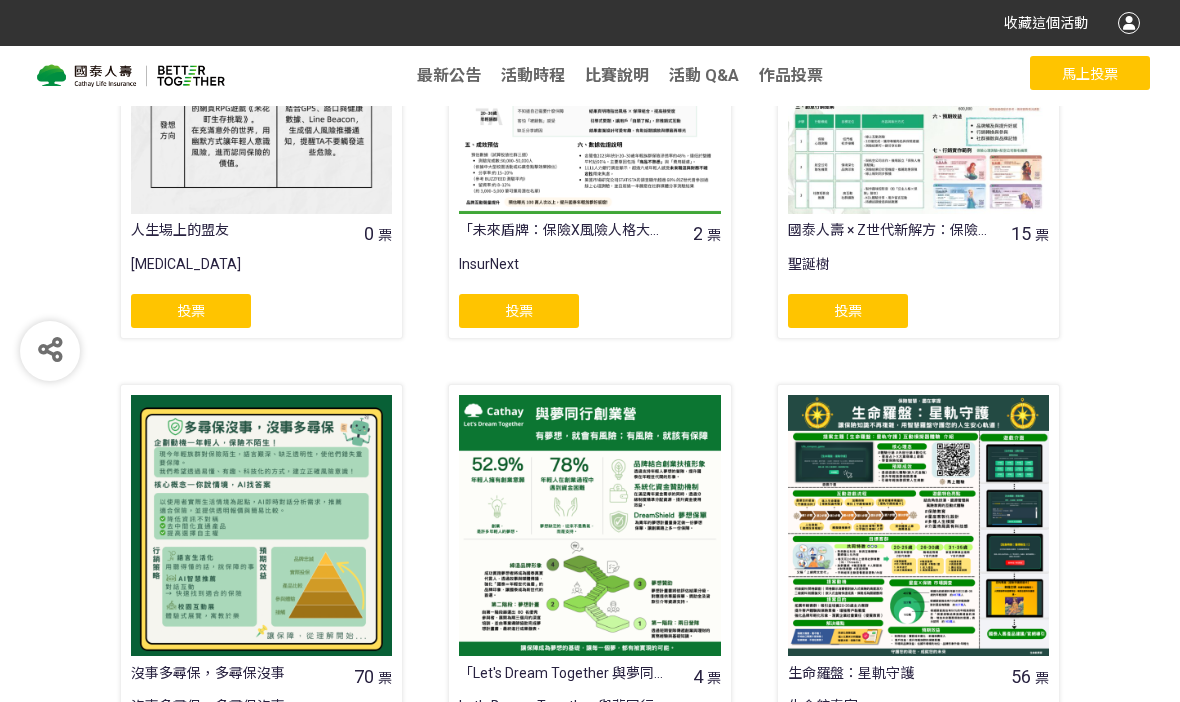 scroll, scrollTop: 1597, scrollLeft: 0, axis: vertical 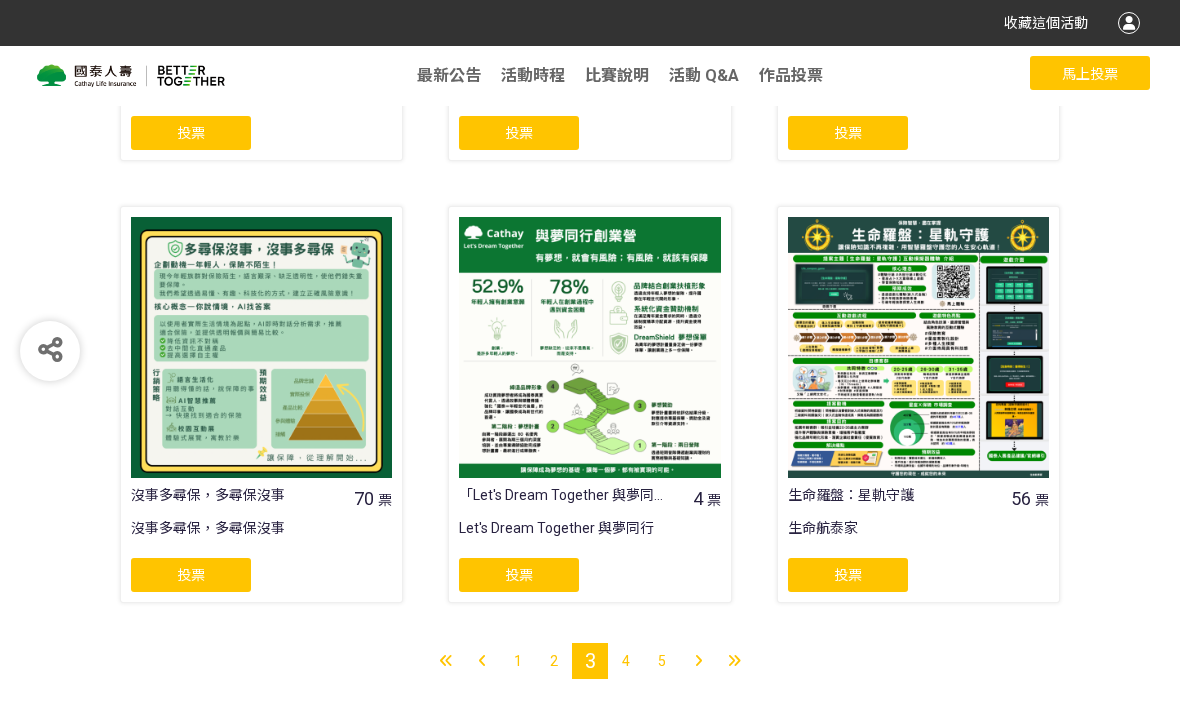 click on "4" at bounding box center (626, 661) 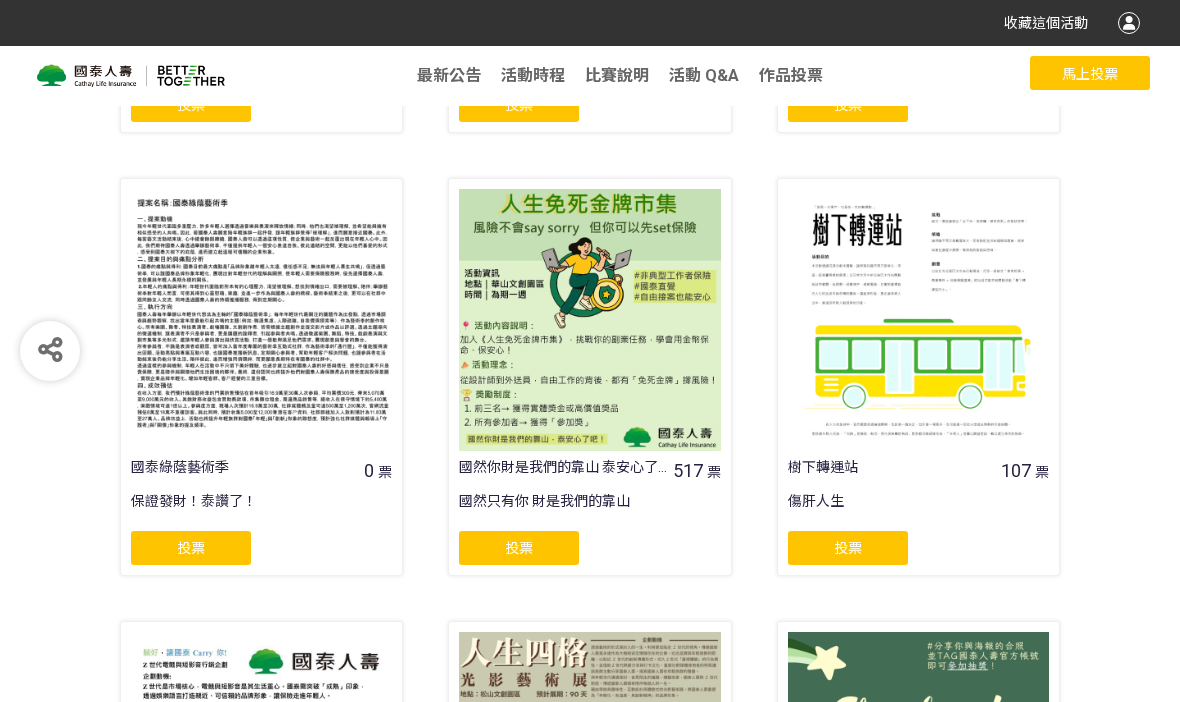 scroll, scrollTop: 739, scrollLeft: 0, axis: vertical 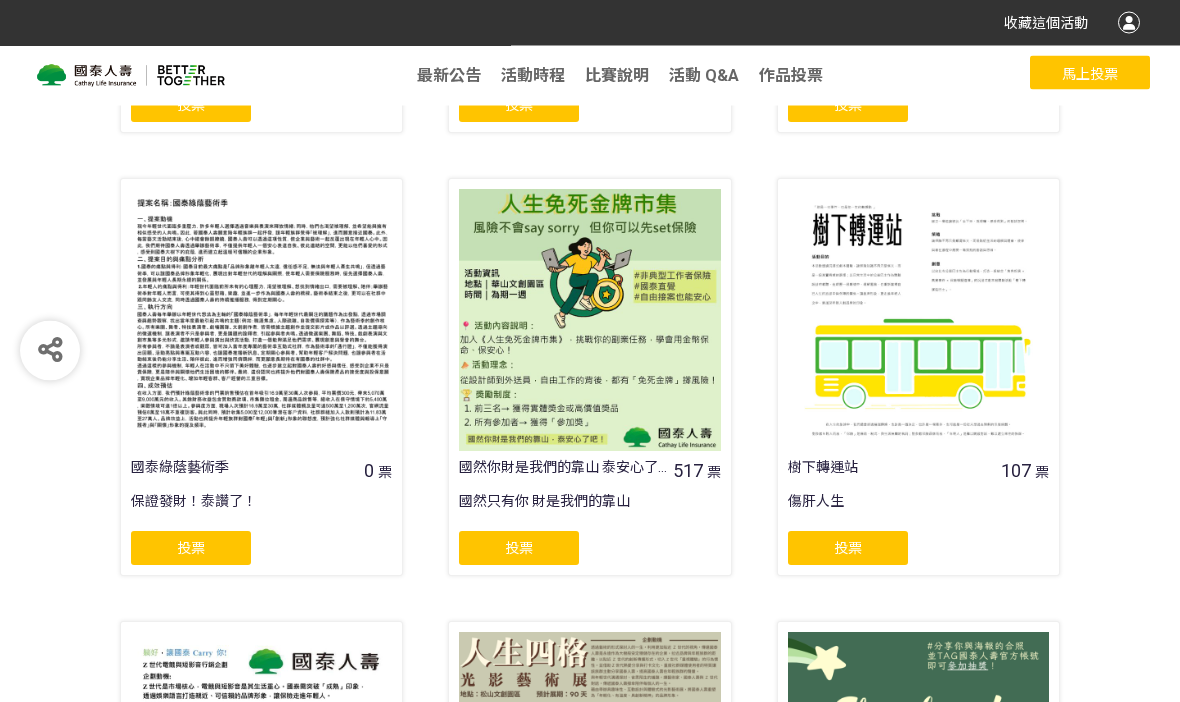 click at bounding box center [589, 320] 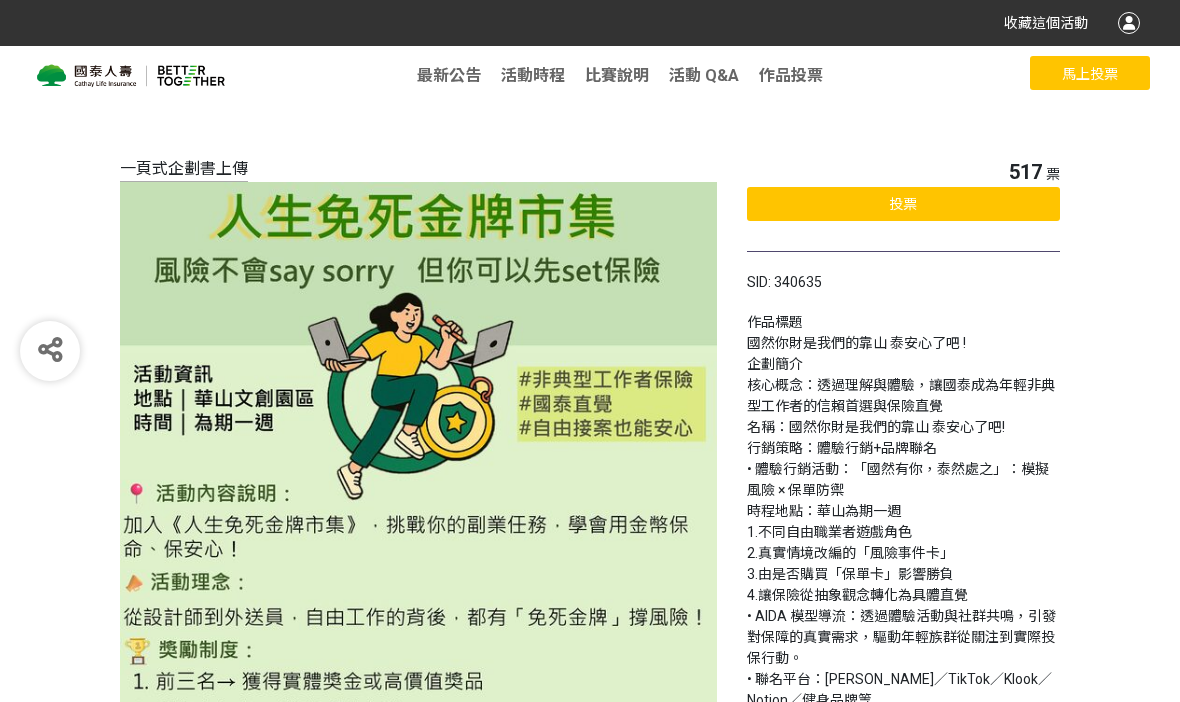 scroll, scrollTop: 63, scrollLeft: 0, axis: vertical 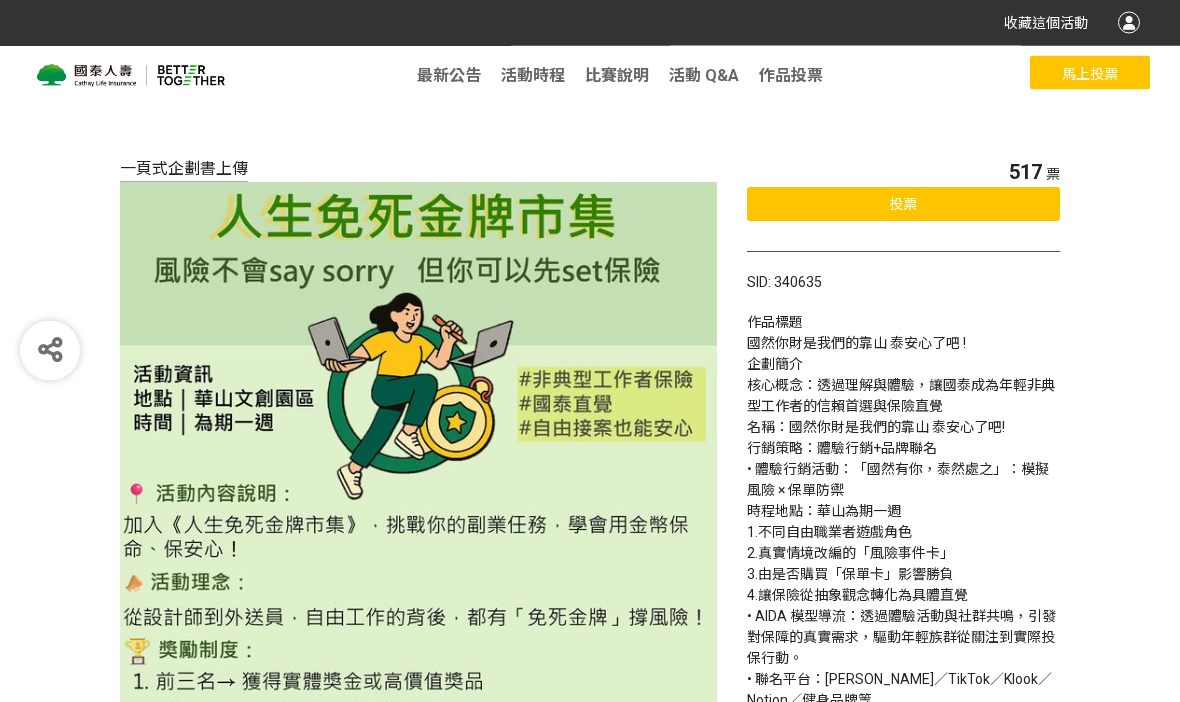 select on "13115" 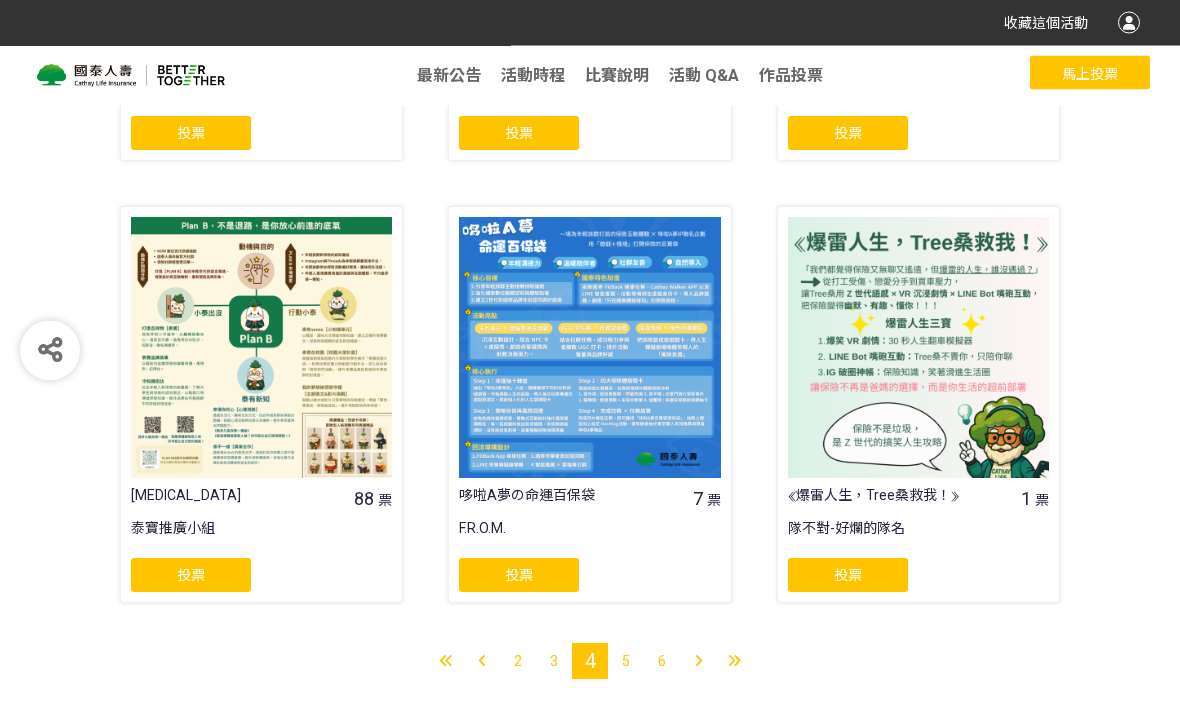scroll, scrollTop: 1597, scrollLeft: 0, axis: vertical 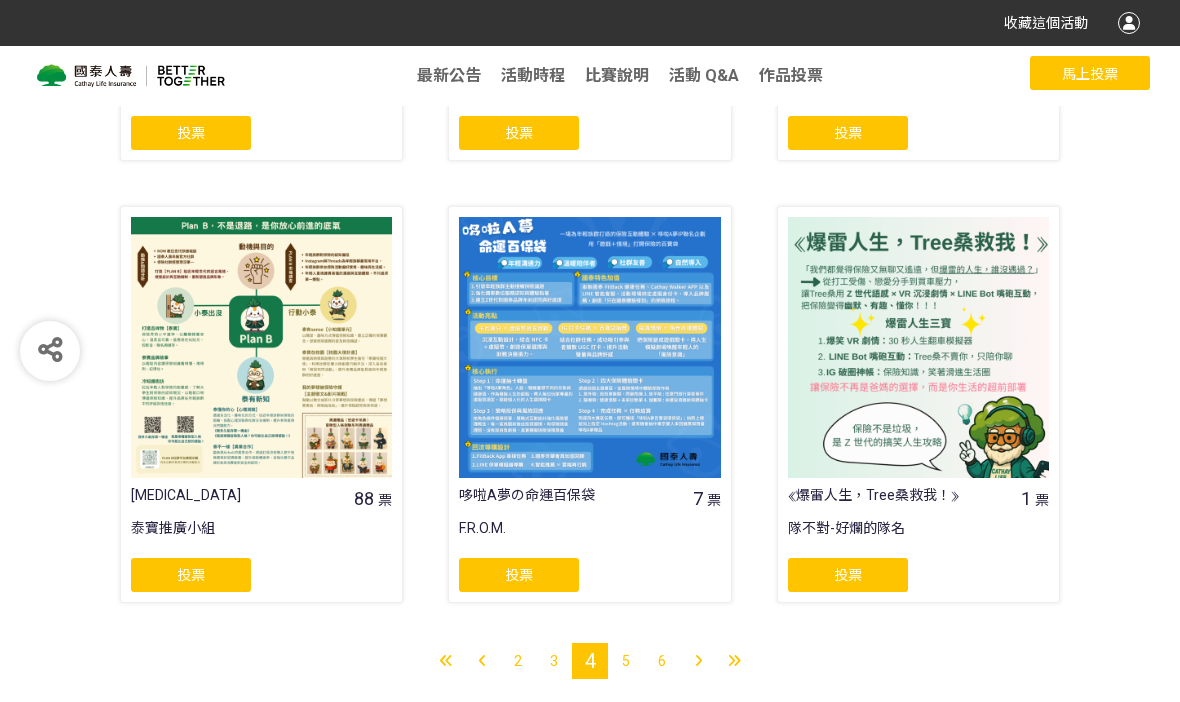 click on "5" at bounding box center [626, 661] 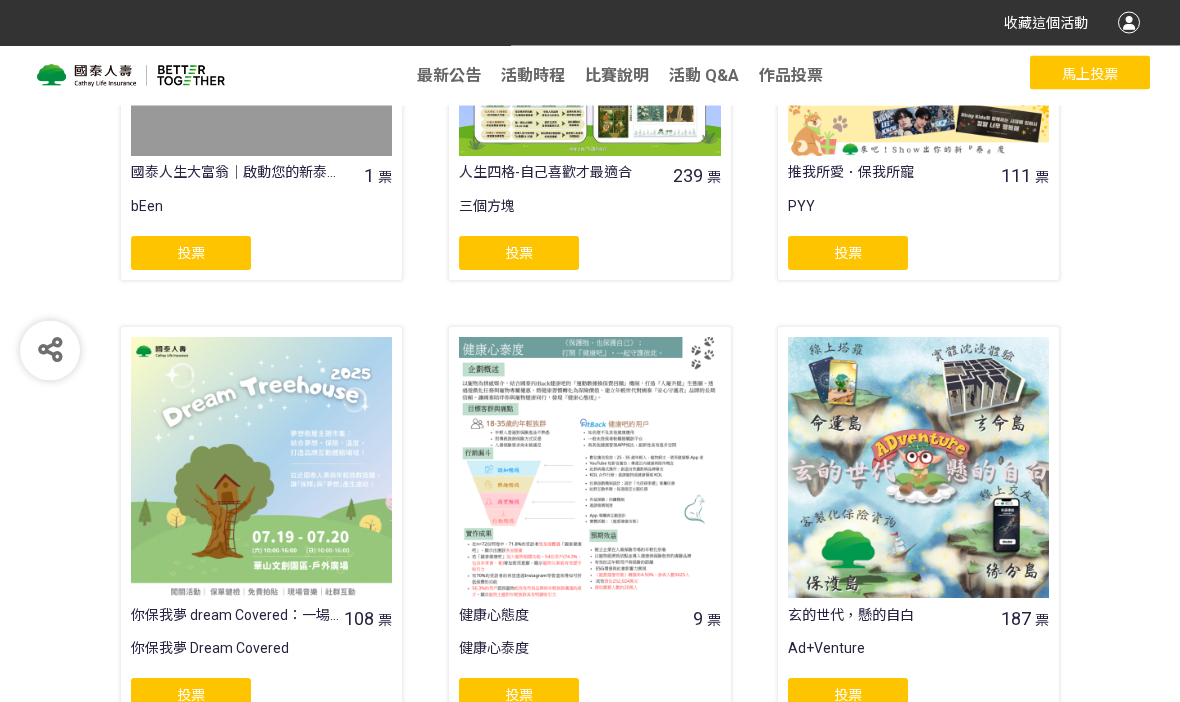 scroll, scrollTop: 1597, scrollLeft: 0, axis: vertical 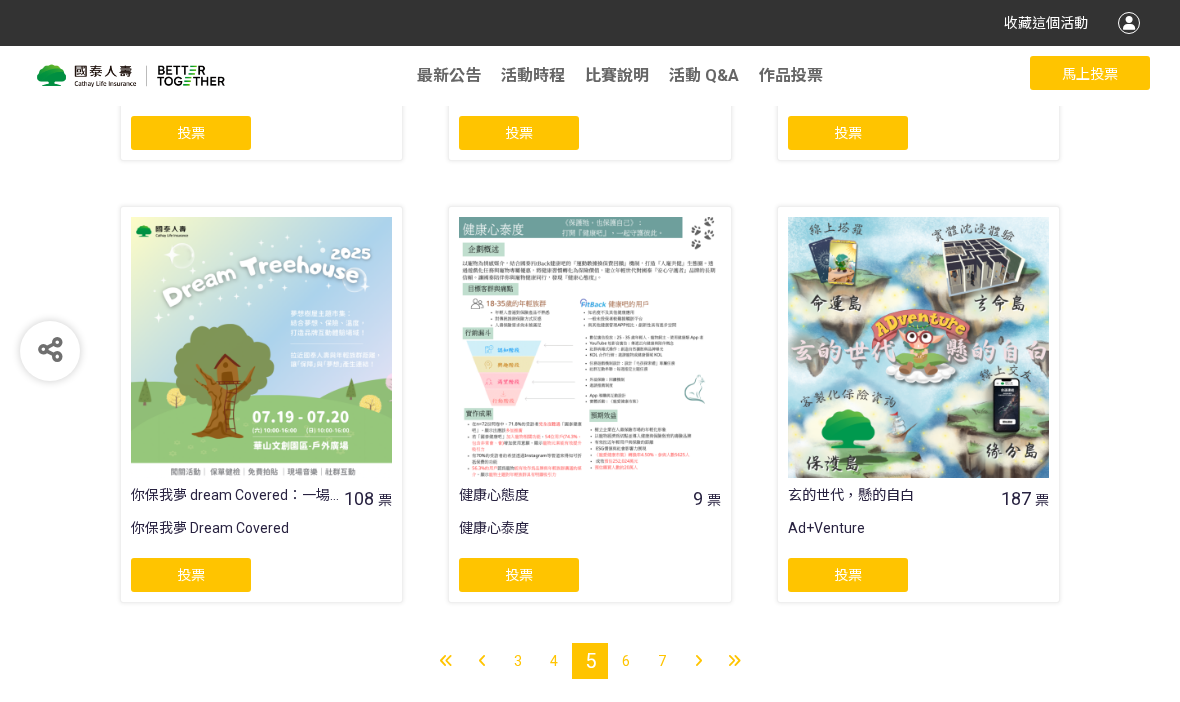 click on "6" at bounding box center (626, 661) 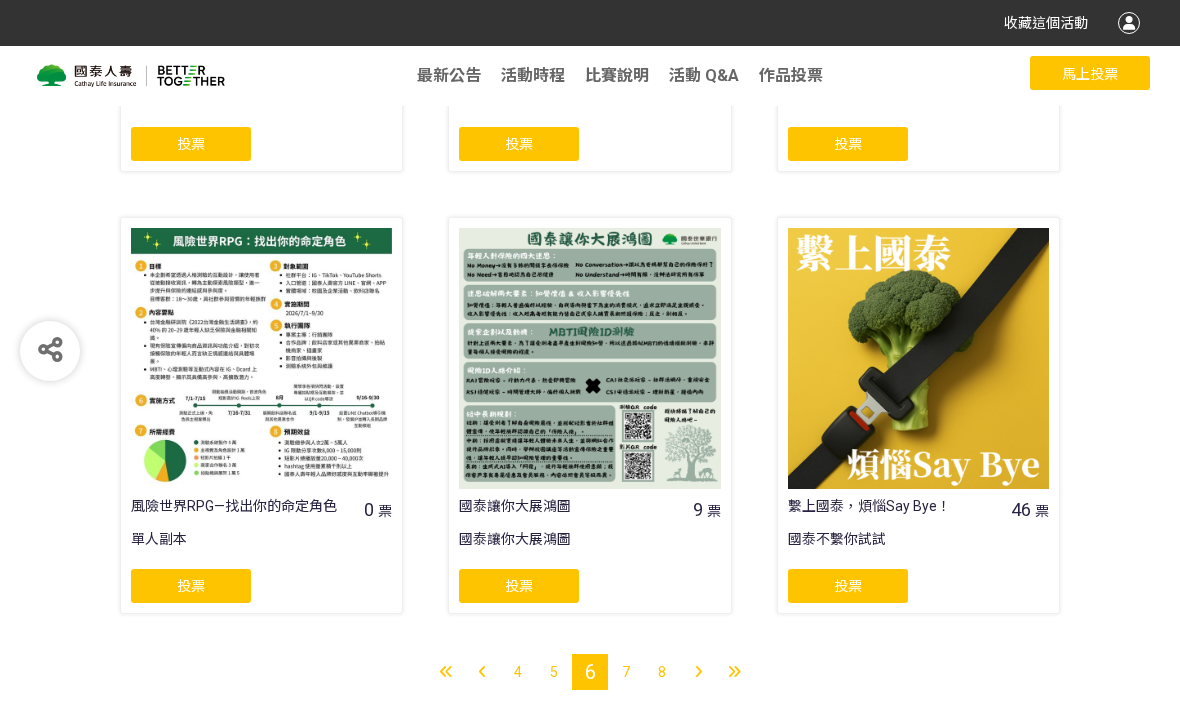 scroll, scrollTop: 1597, scrollLeft: 0, axis: vertical 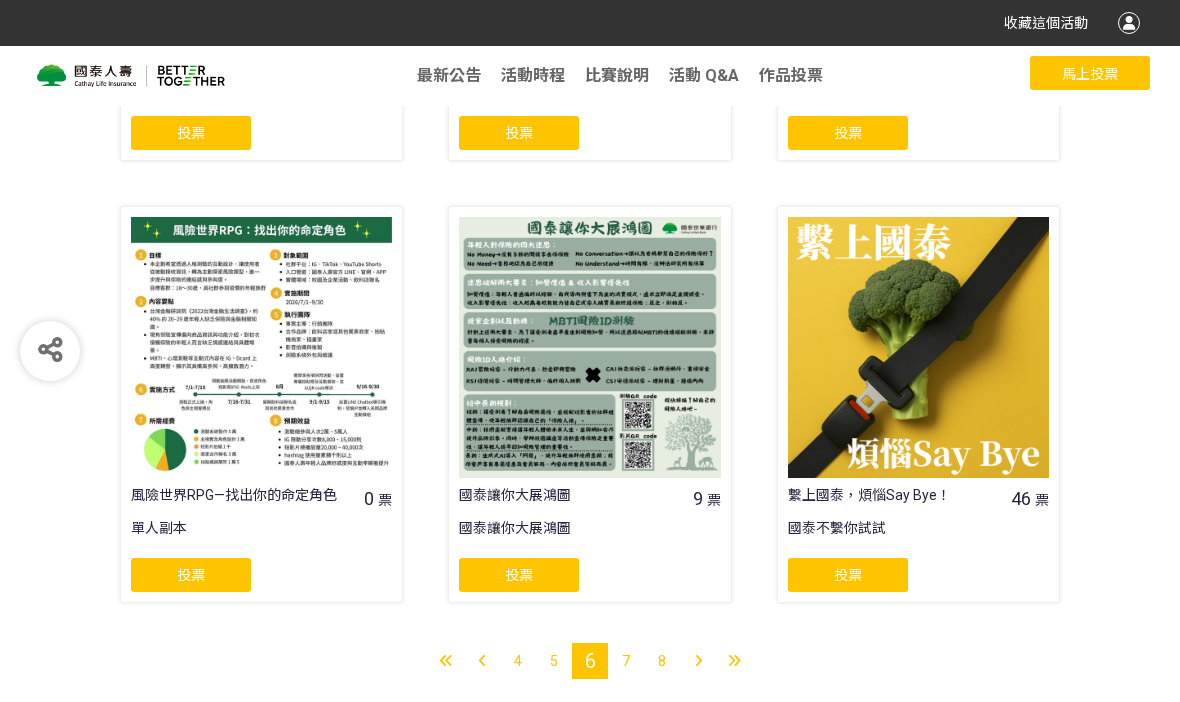 click on "7" at bounding box center [626, 661] 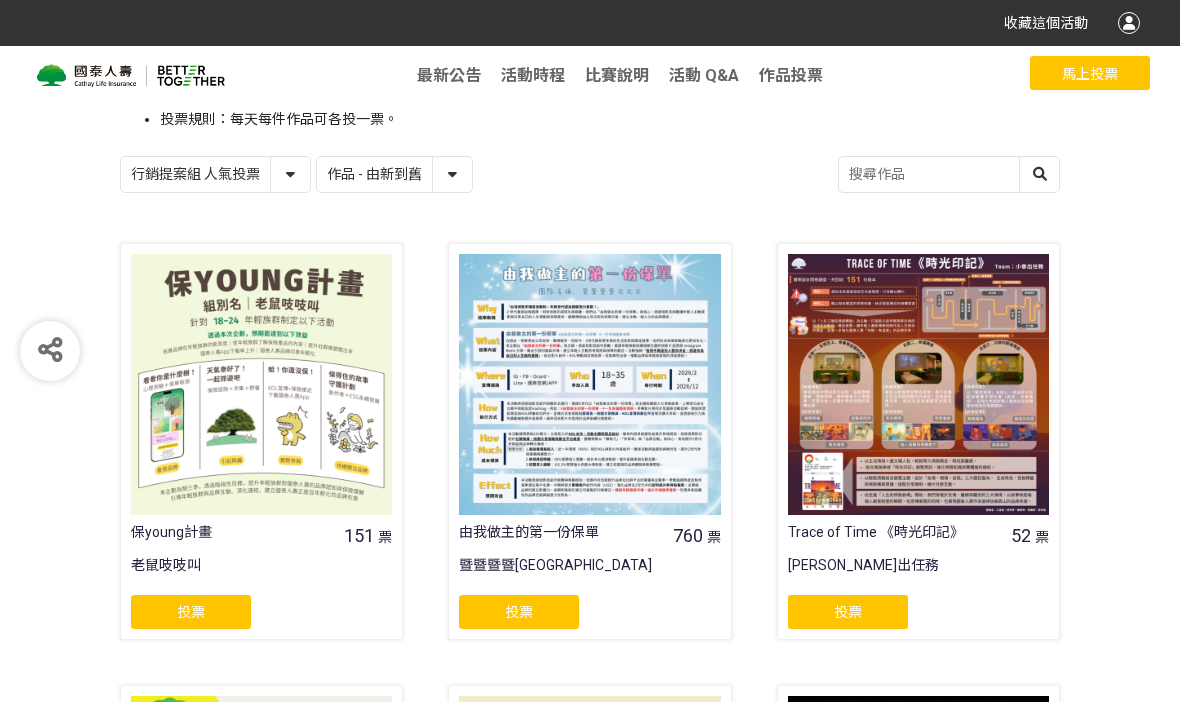 scroll, scrollTop: 301, scrollLeft: 0, axis: vertical 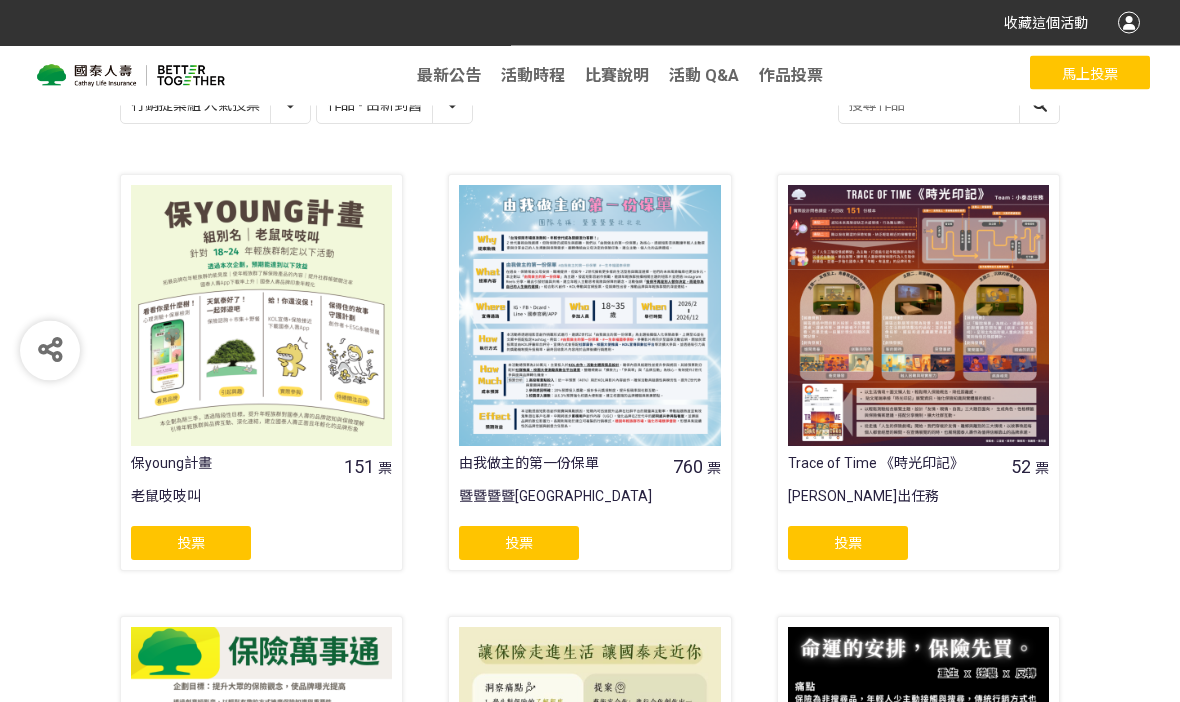 click at bounding box center [589, 316] 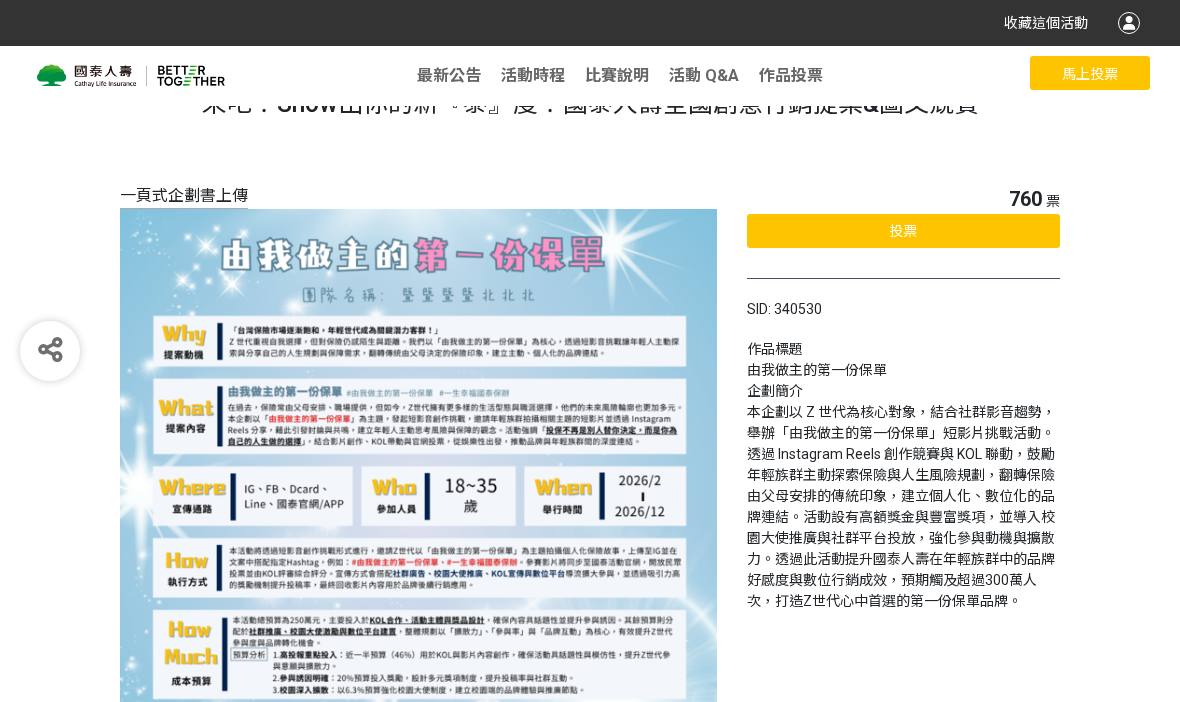 scroll, scrollTop: 41, scrollLeft: 0, axis: vertical 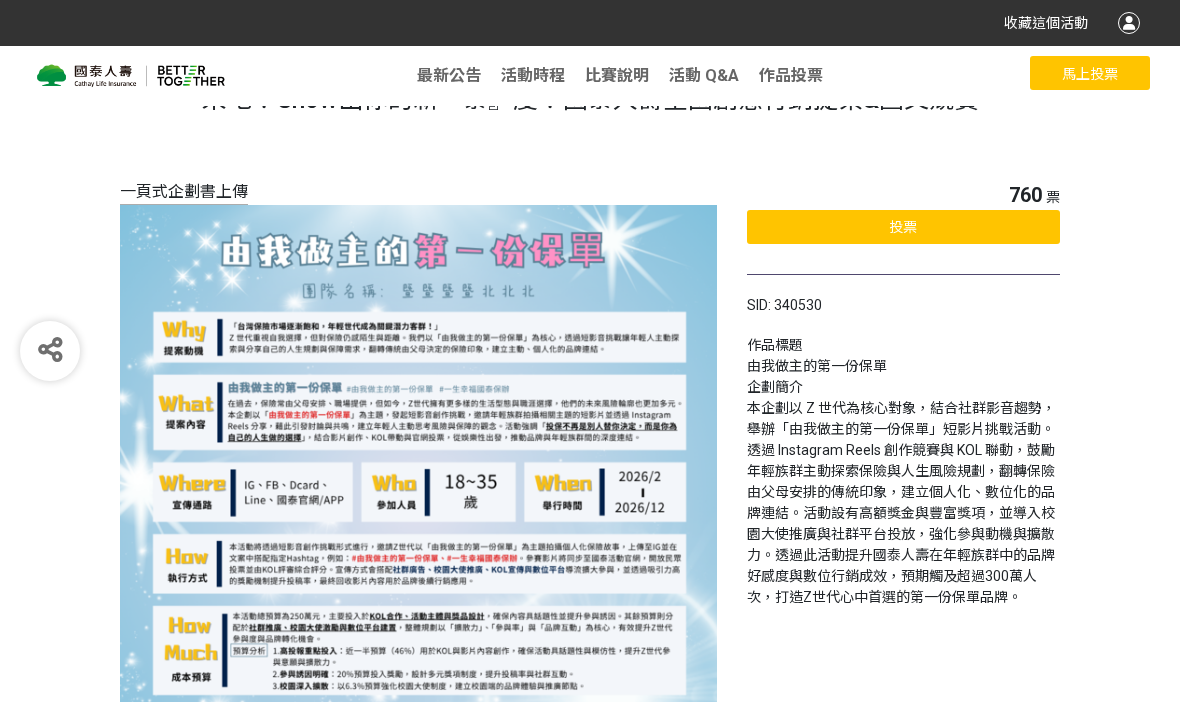 select on "13115" 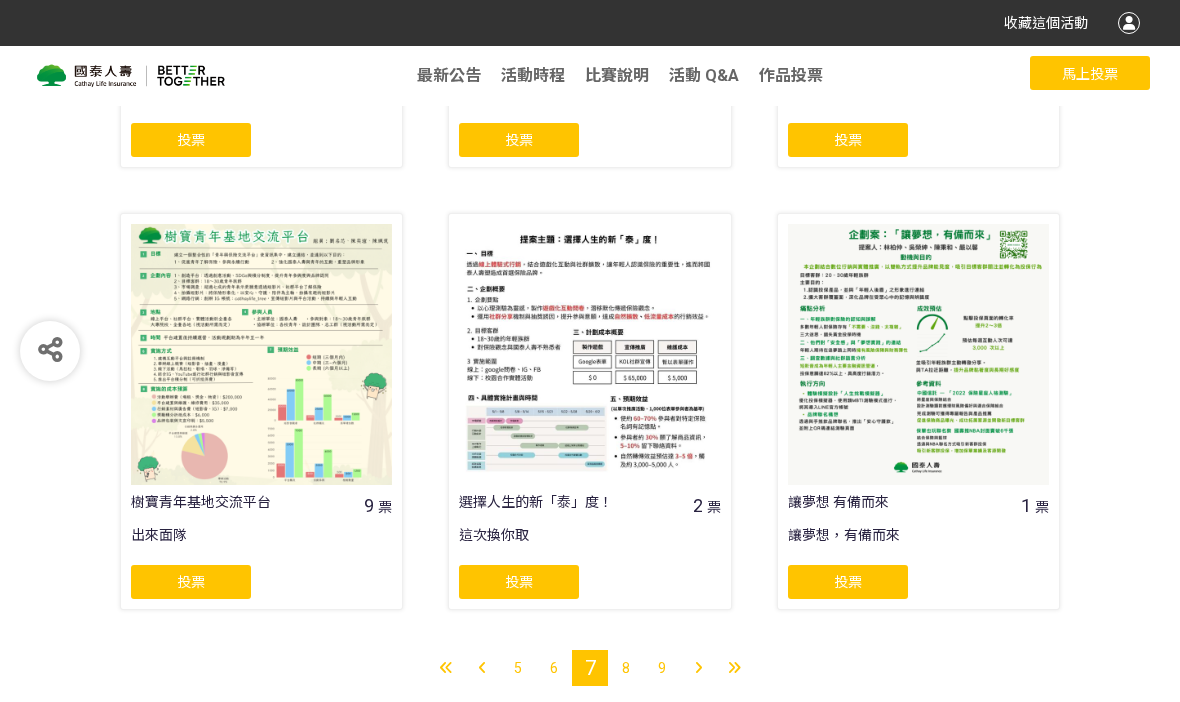 scroll, scrollTop: 1597, scrollLeft: 0, axis: vertical 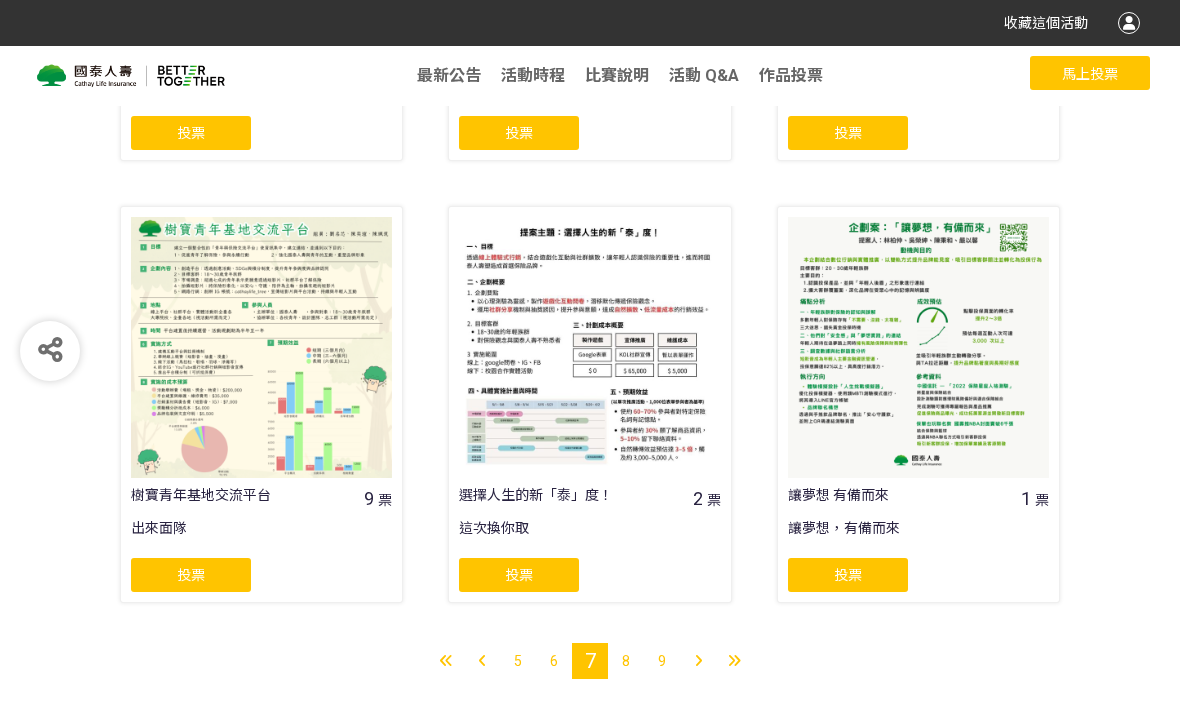 click on "8" at bounding box center [626, 661] 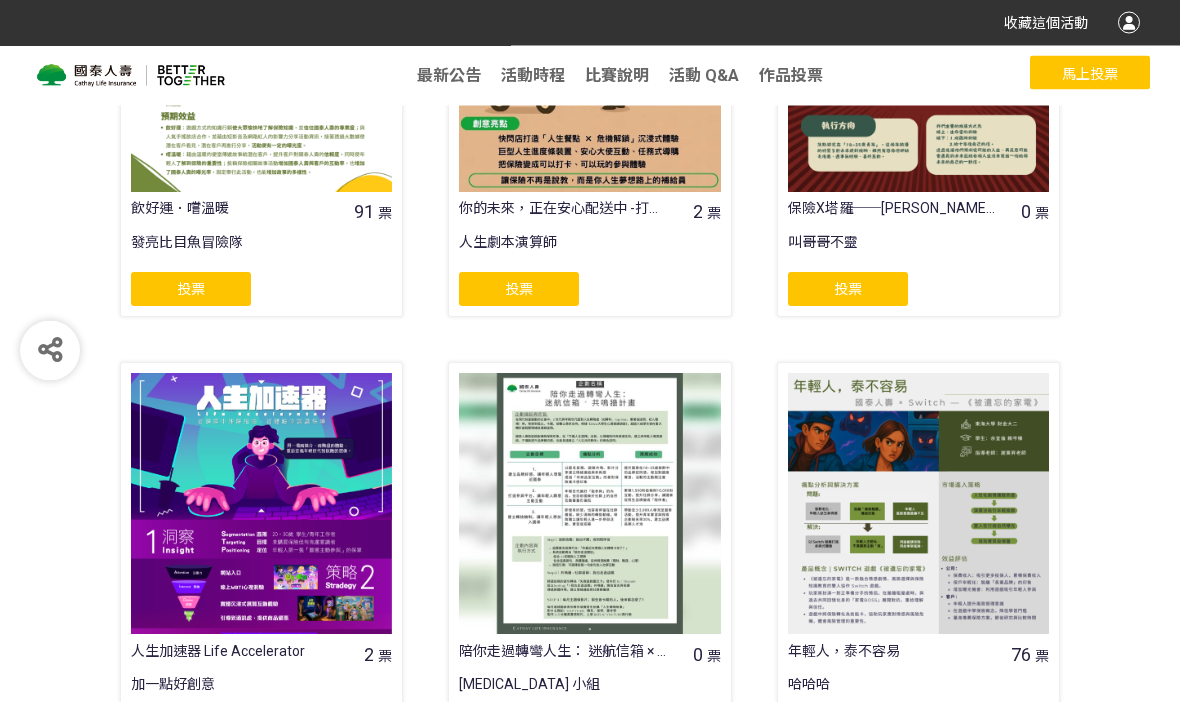 scroll, scrollTop: 1597, scrollLeft: 0, axis: vertical 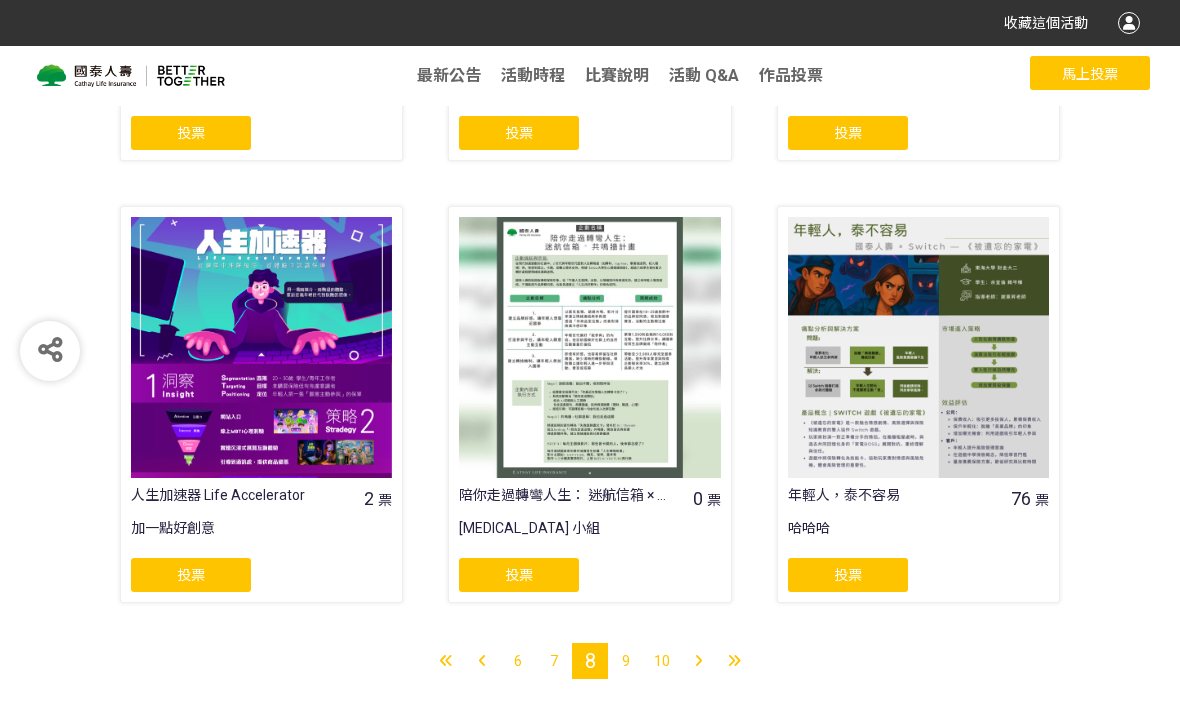 click on "9" at bounding box center (626, 661) 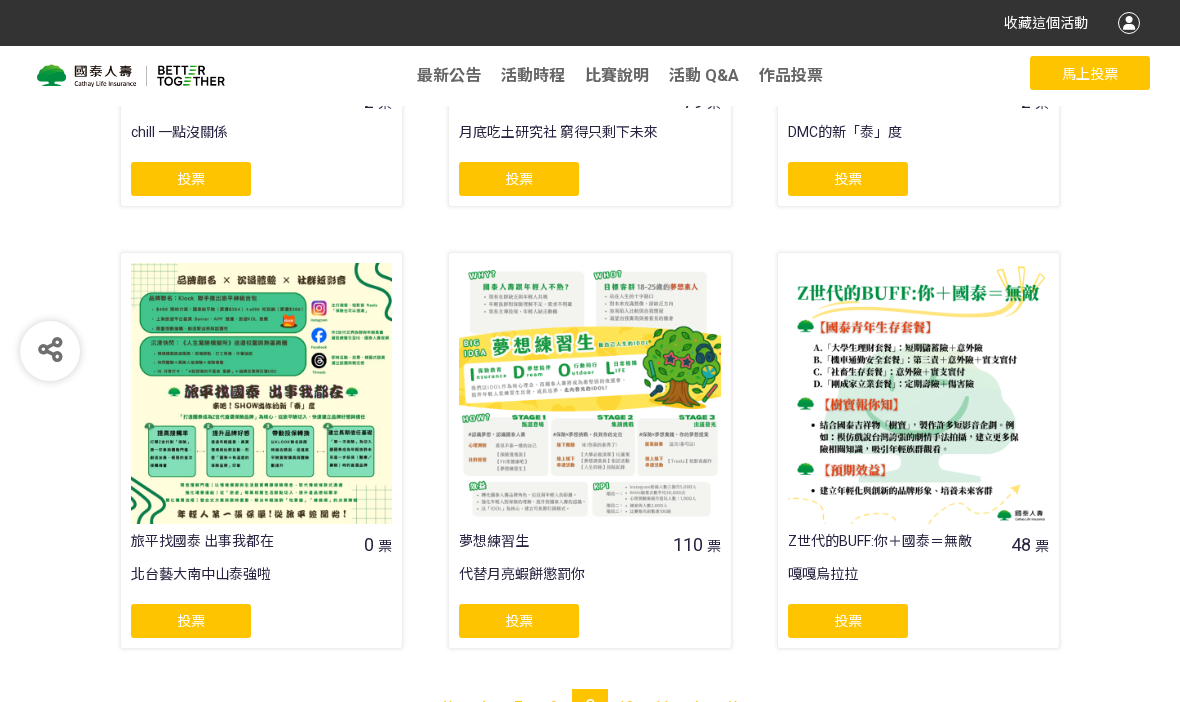 scroll, scrollTop: 1597, scrollLeft: 0, axis: vertical 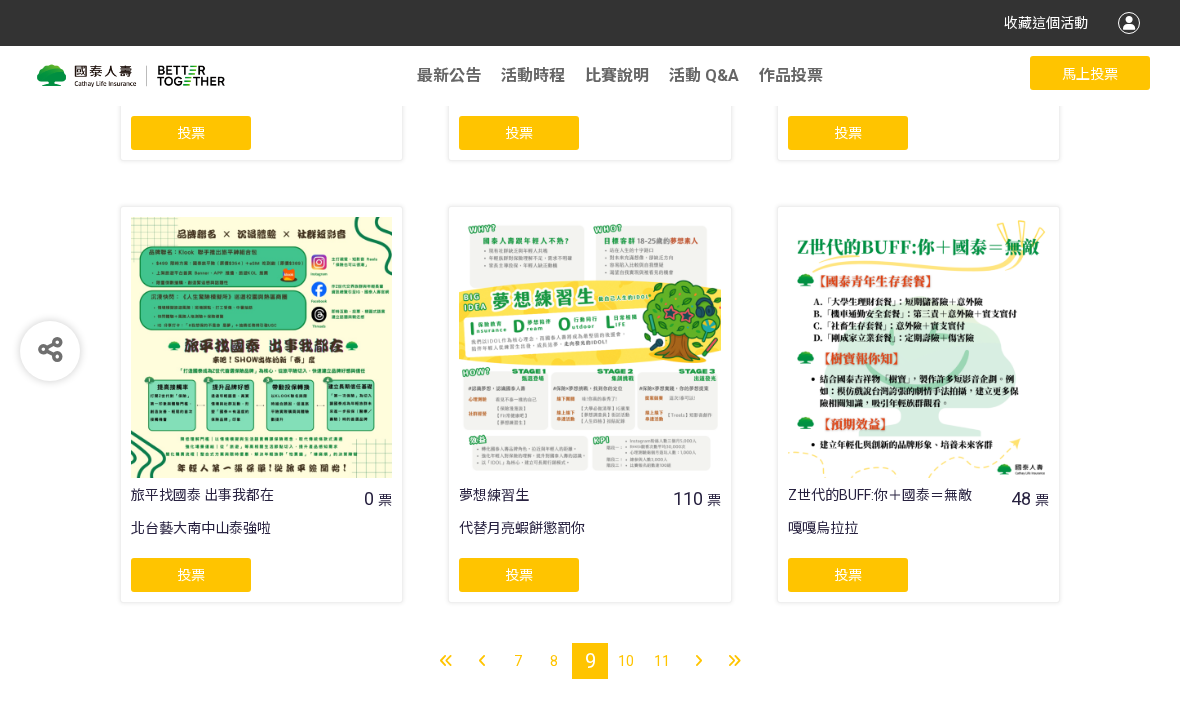 click on "10" at bounding box center [626, 661] 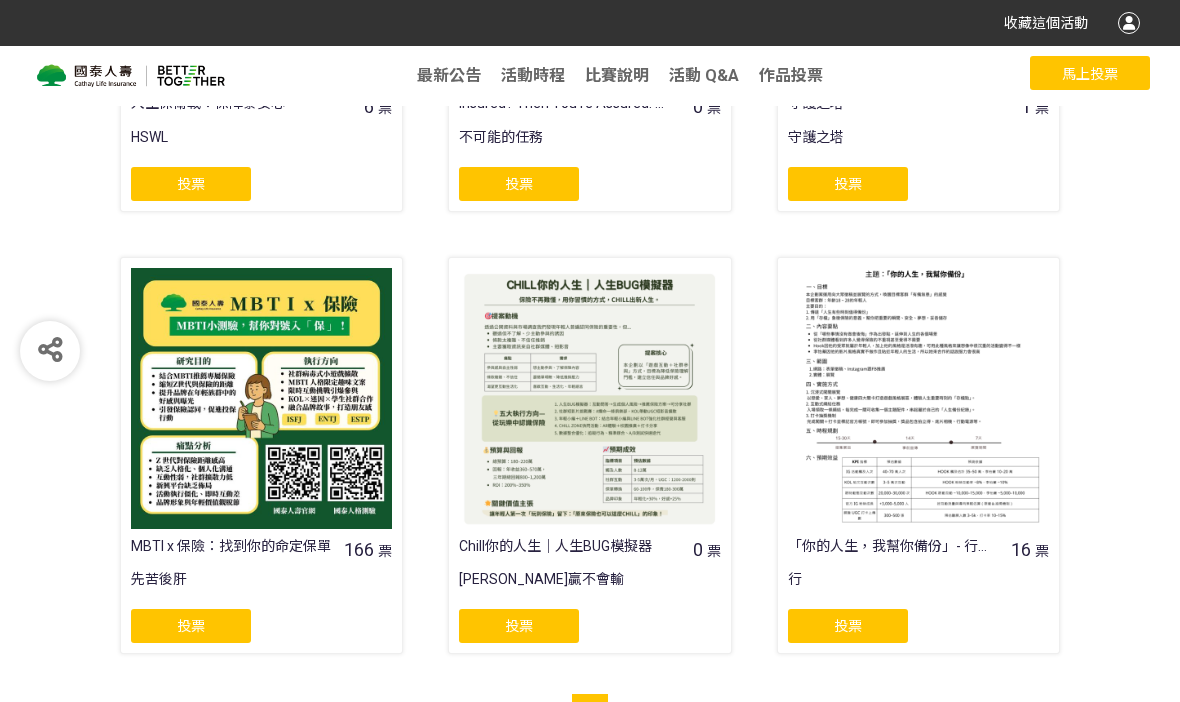 scroll, scrollTop: 1597, scrollLeft: 0, axis: vertical 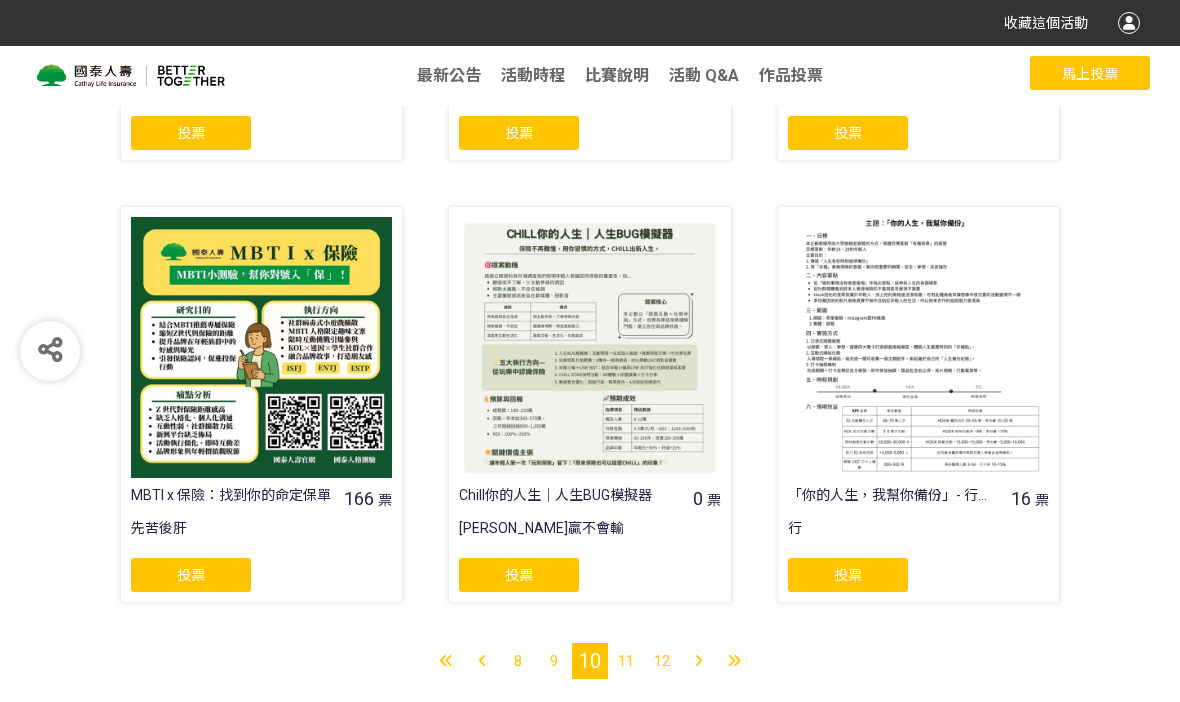 click on "11" at bounding box center [626, 661] 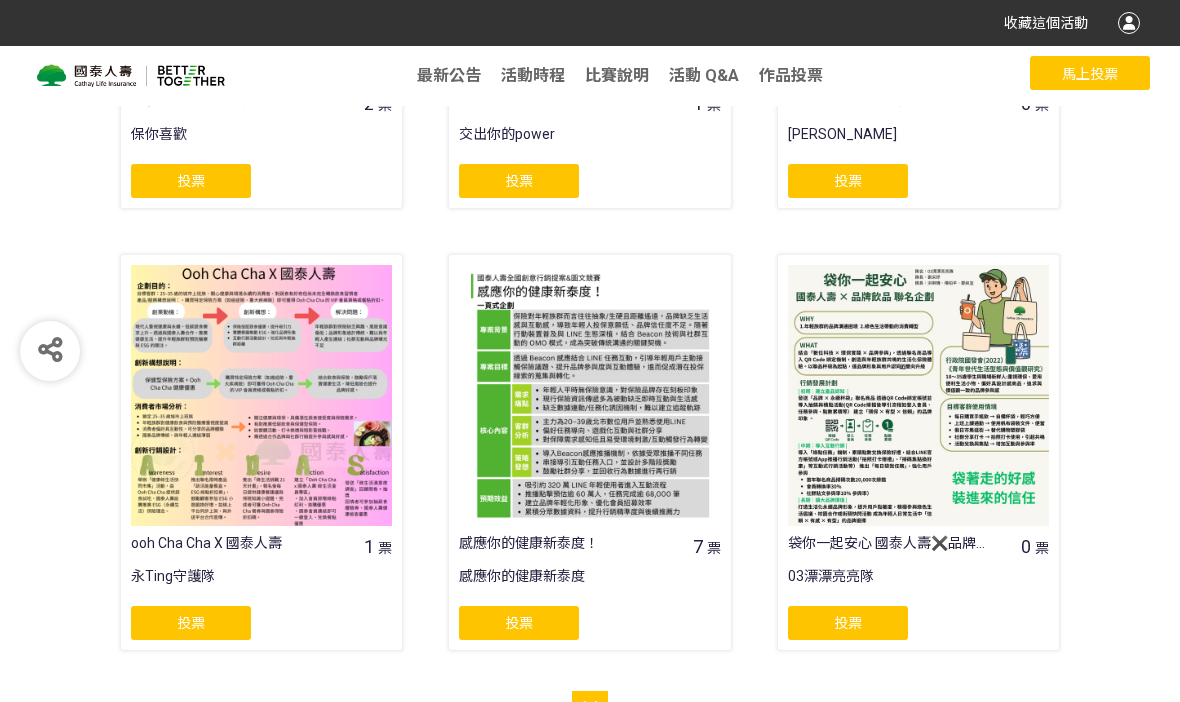 scroll, scrollTop: 1597, scrollLeft: 0, axis: vertical 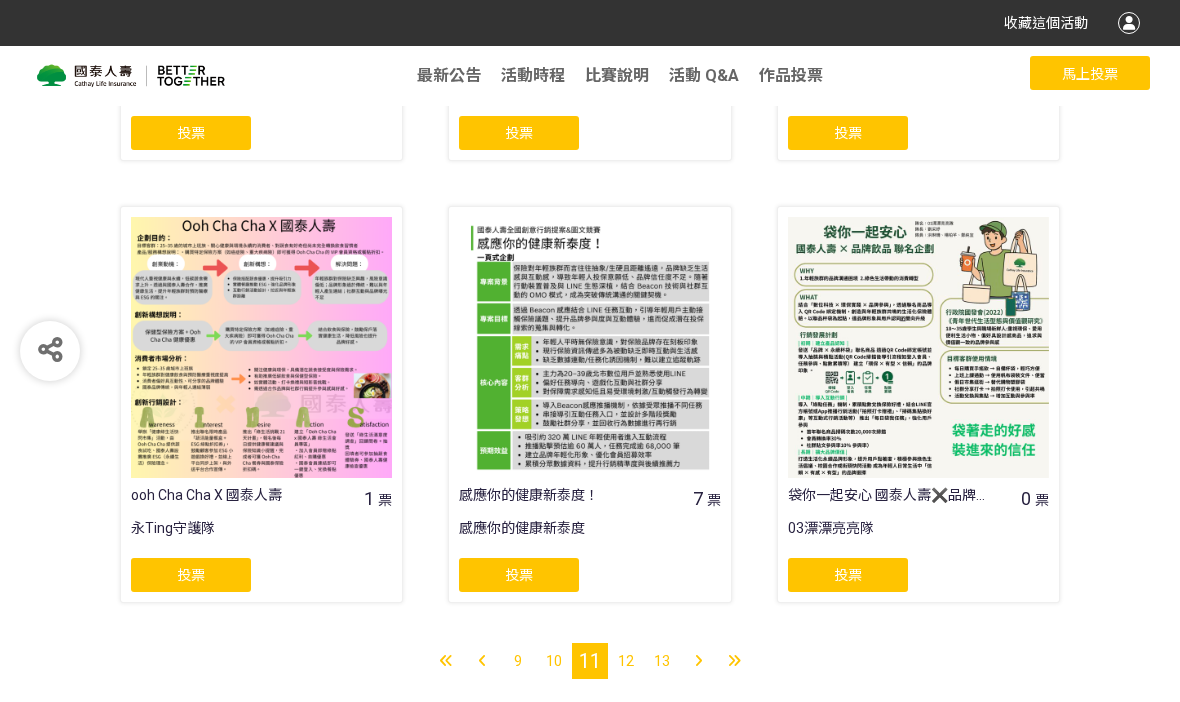 click on "12" at bounding box center [626, 661] 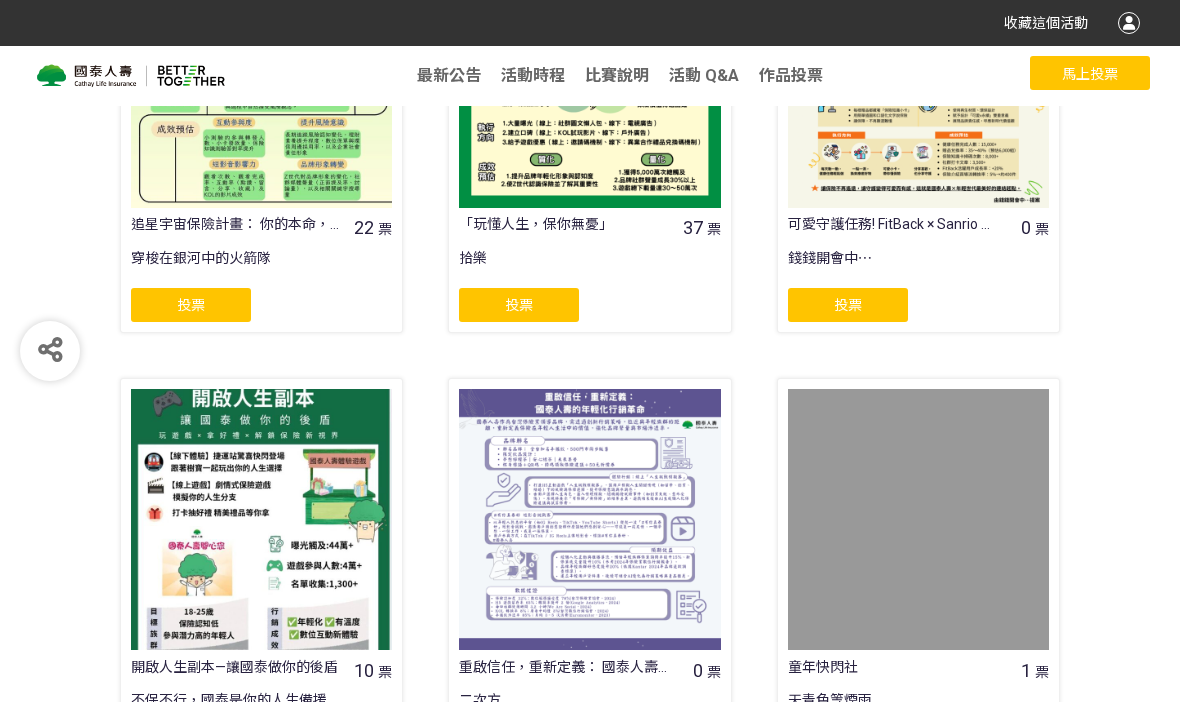 scroll, scrollTop: 1597, scrollLeft: 0, axis: vertical 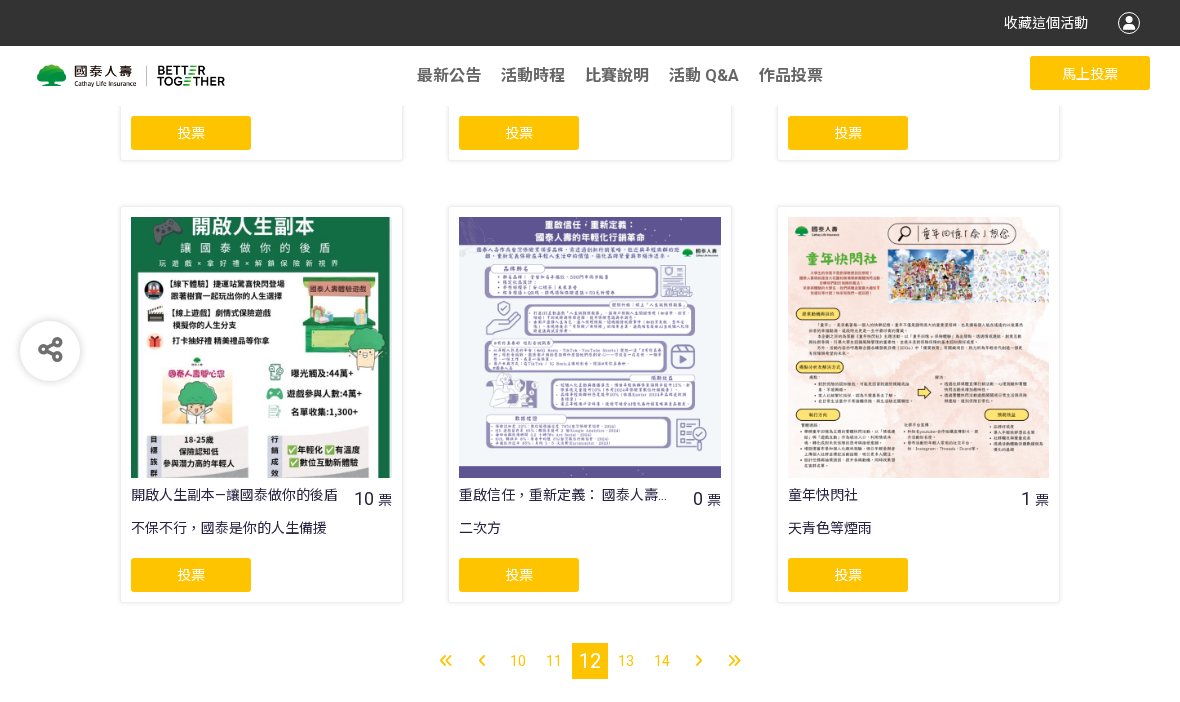 click on "13" at bounding box center [626, 661] 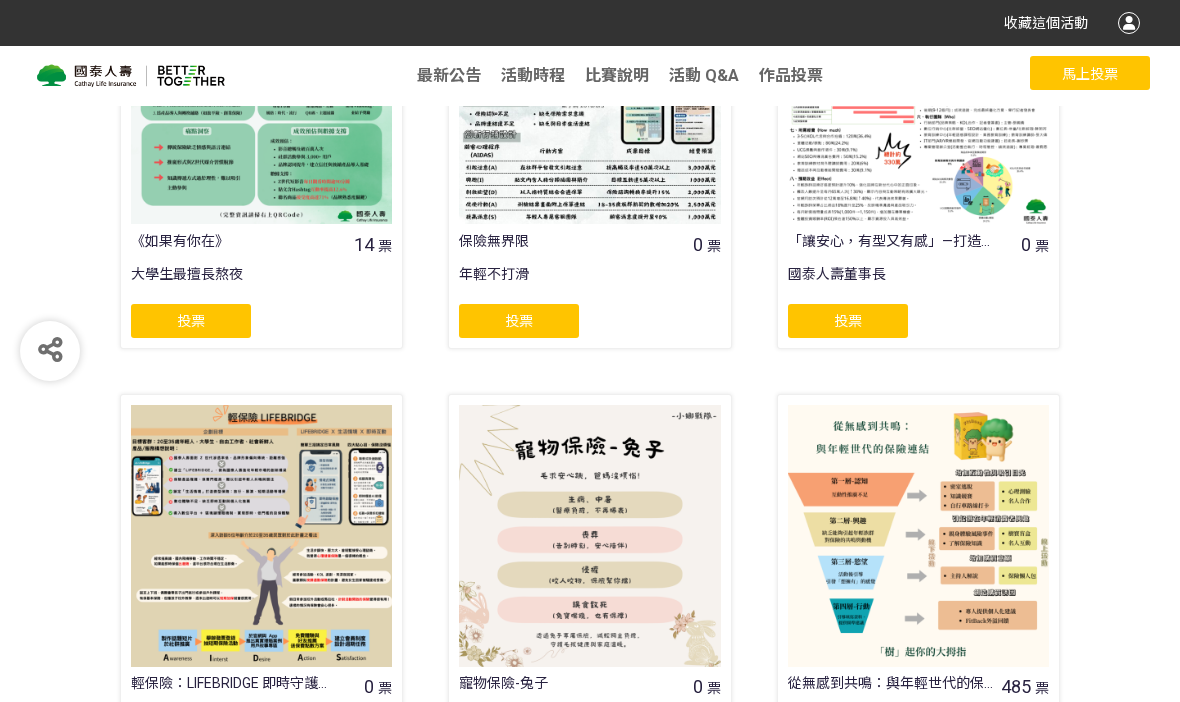 scroll, scrollTop: 833, scrollLeft: 0, axis: vertical 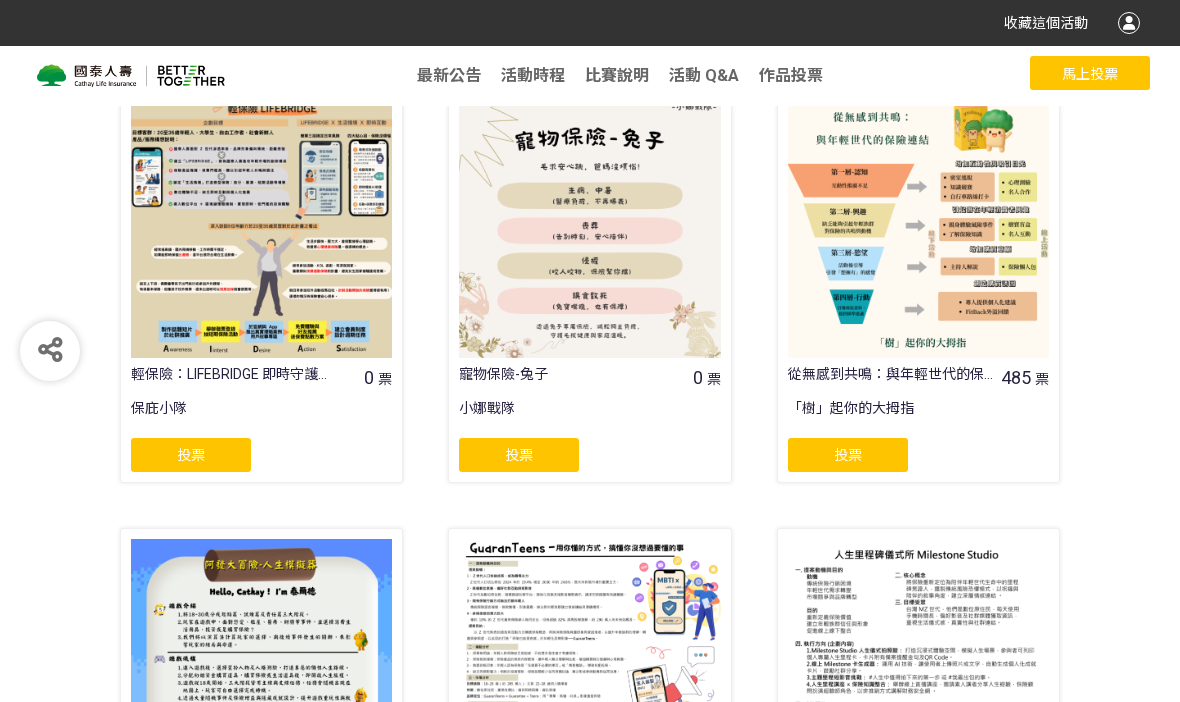 click at bounding box center [918, 226] 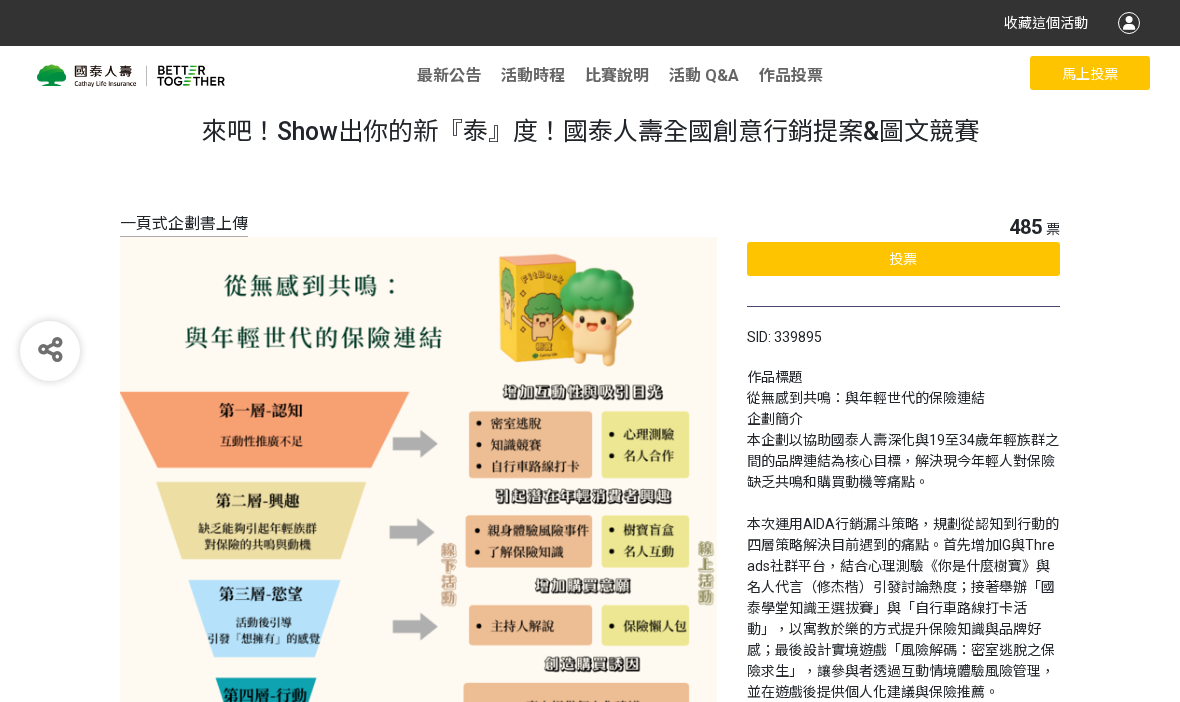 scroll, scrollTop: 0, scrollLeft: 0, axis: both 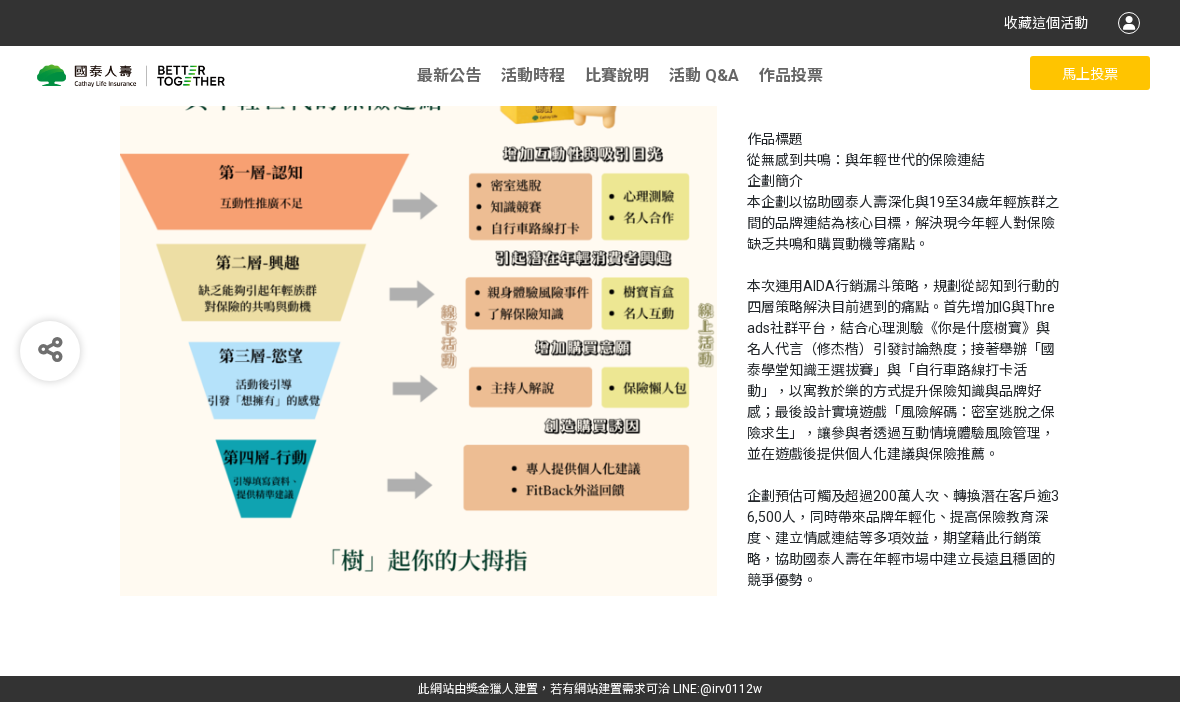 select on "13115" 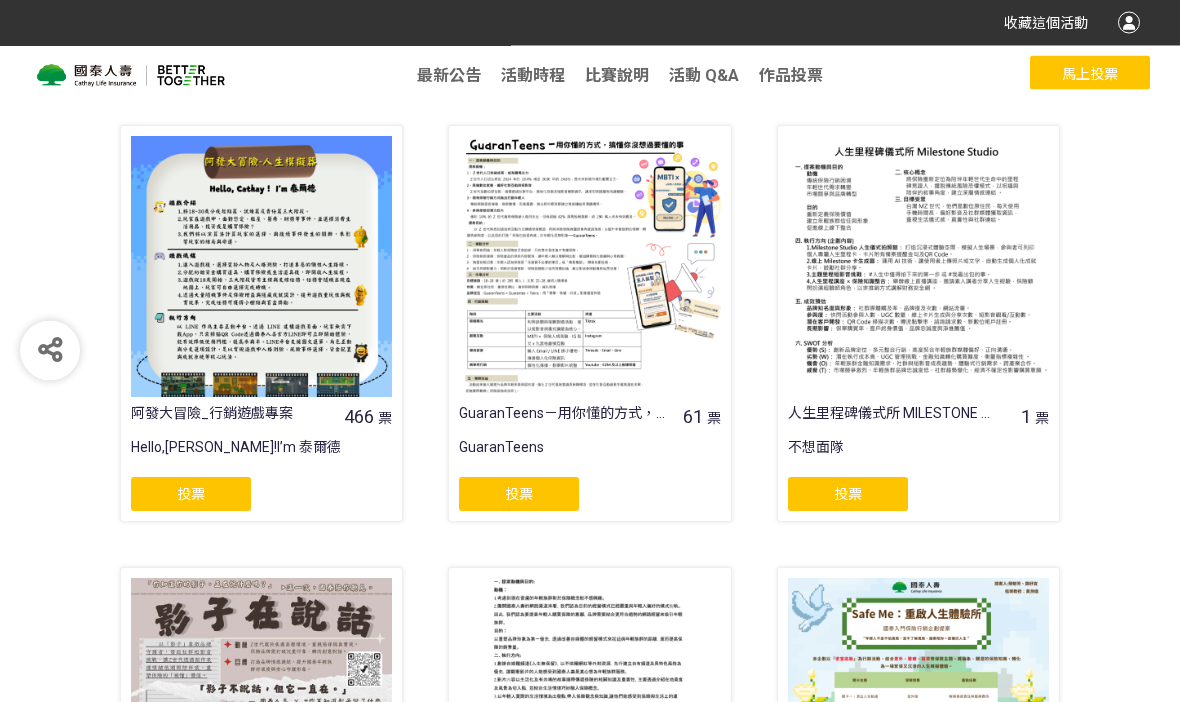 scroll, scrollTop: 1235, scrollLeft: 0, axis: vertical 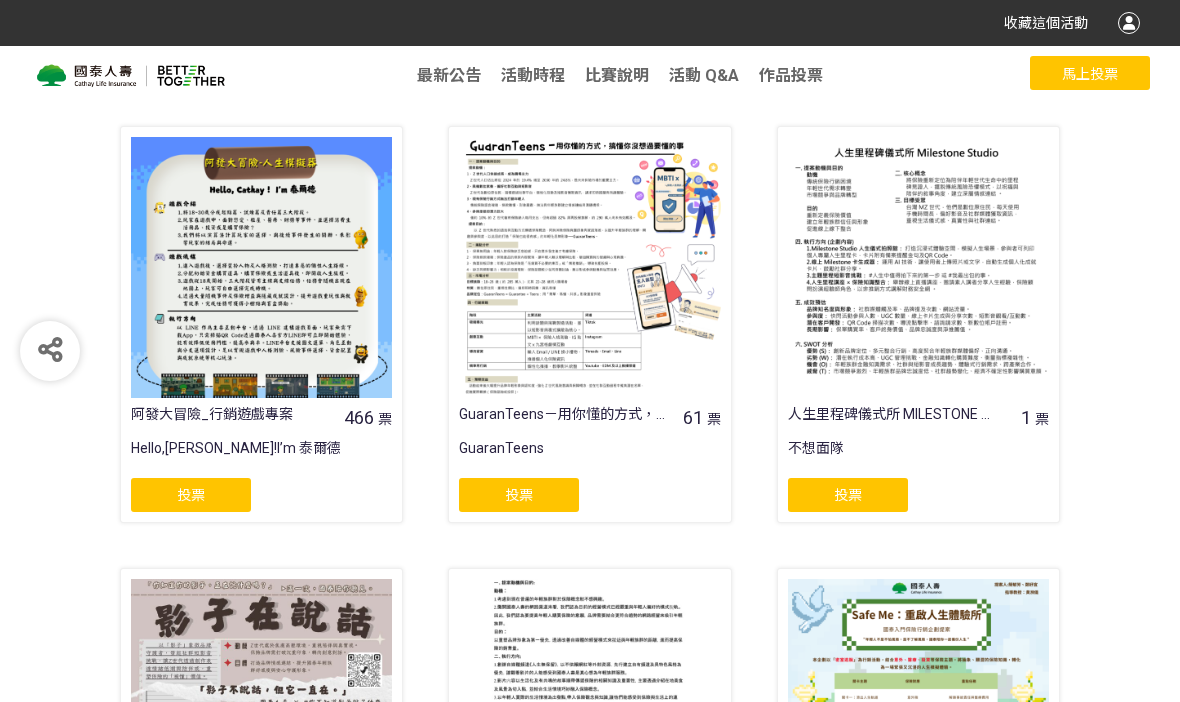 click at bounding box center (261, 267) 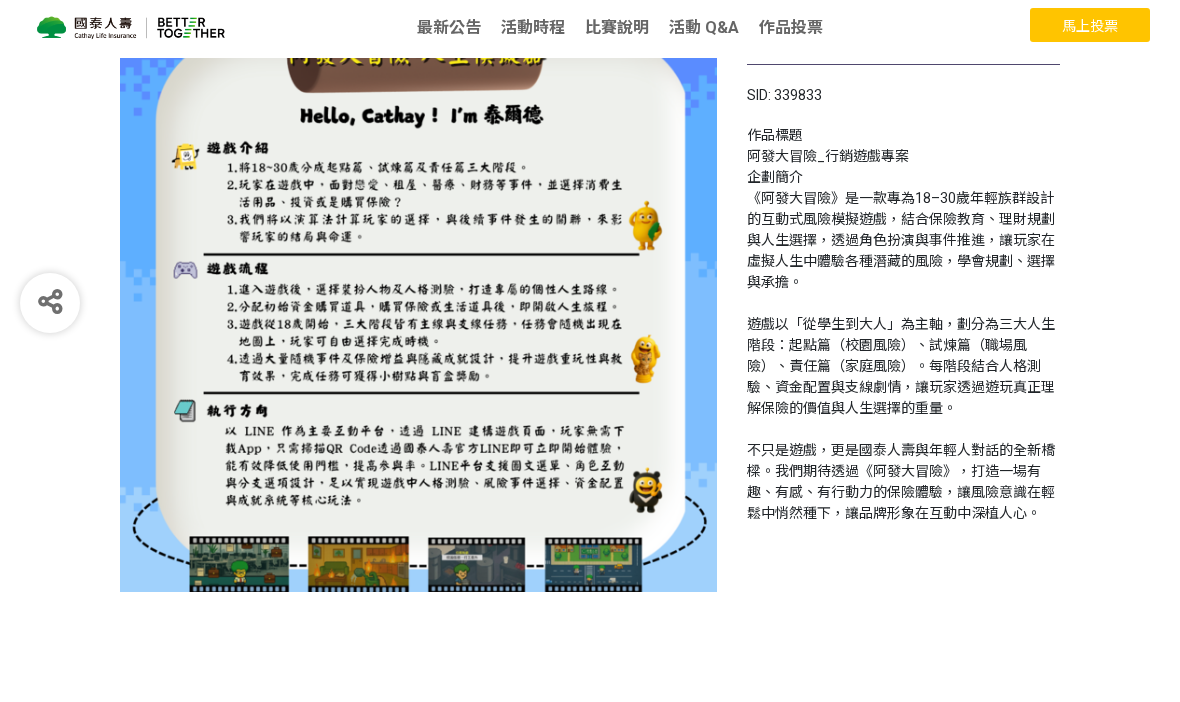 scroll, scrollTop: 0, scrollLeft: 0, axis: both 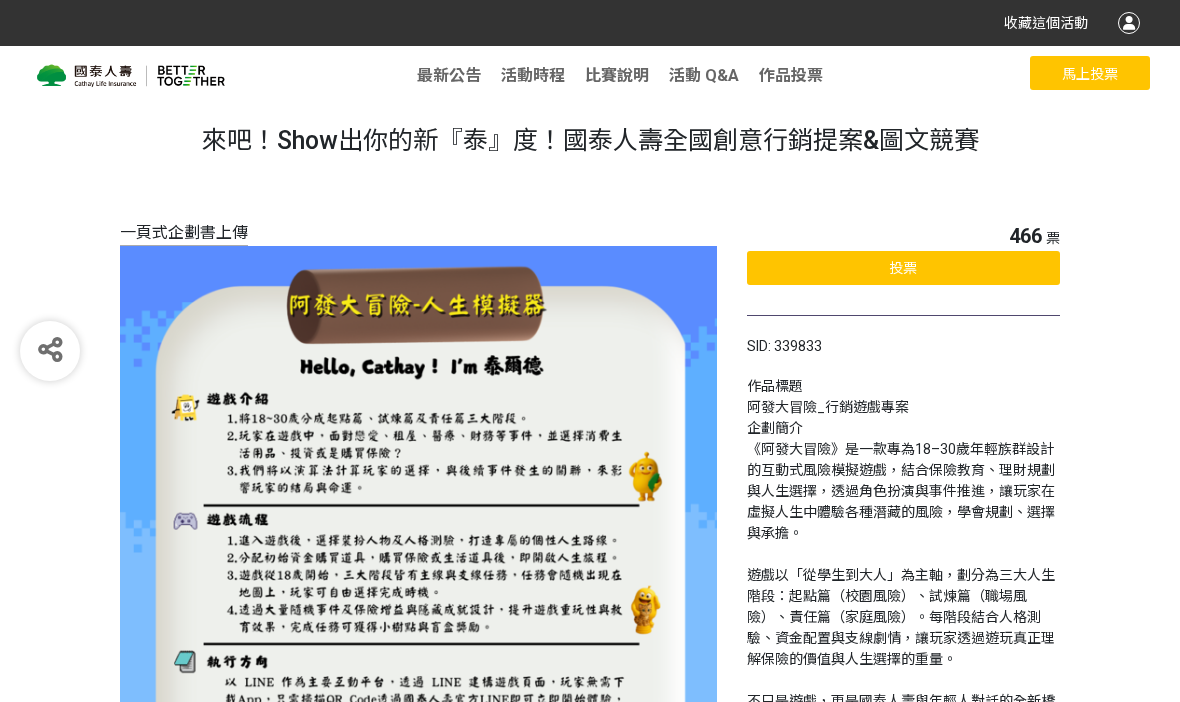 select on "13115" 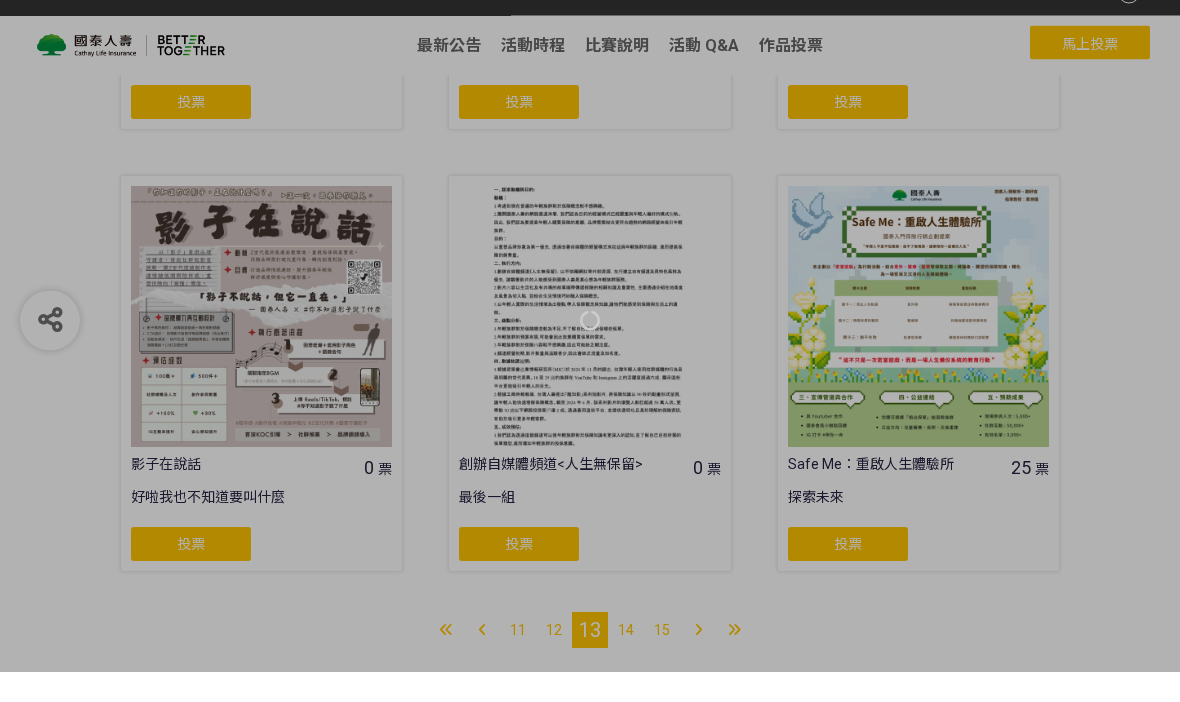 scroll, scrollTop: 1597, scrollLeft: 0, axis: vertical 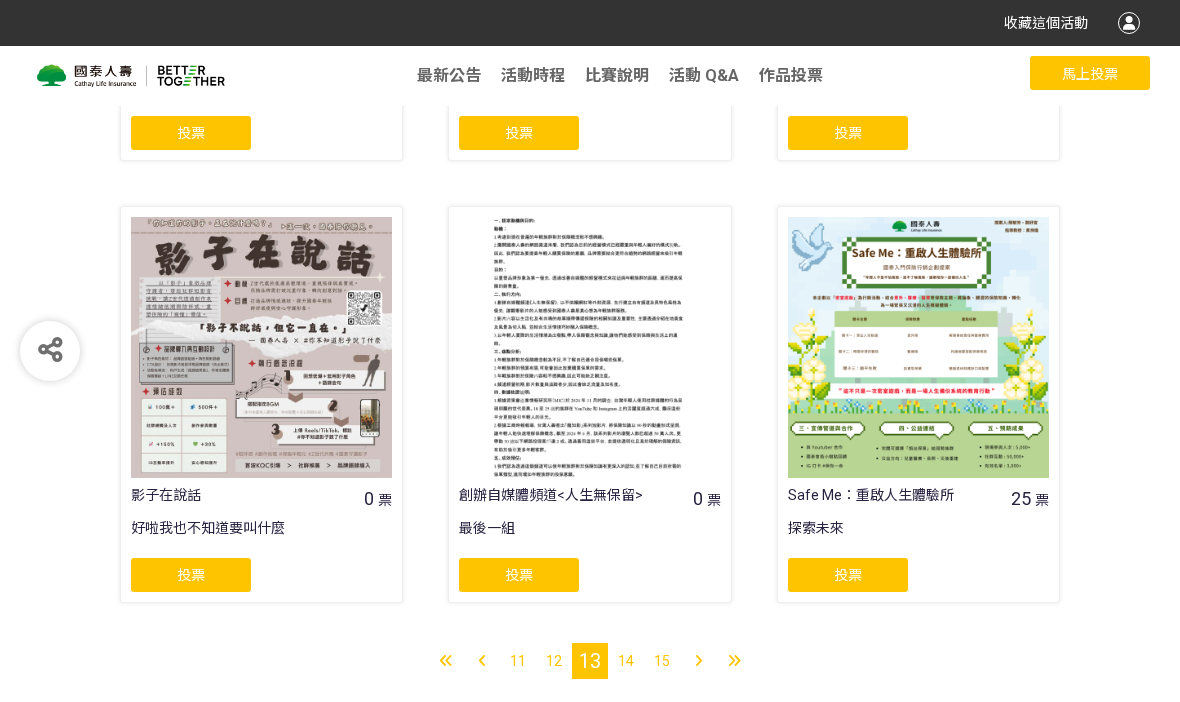 click on "14" at bounding box center [626, 661] 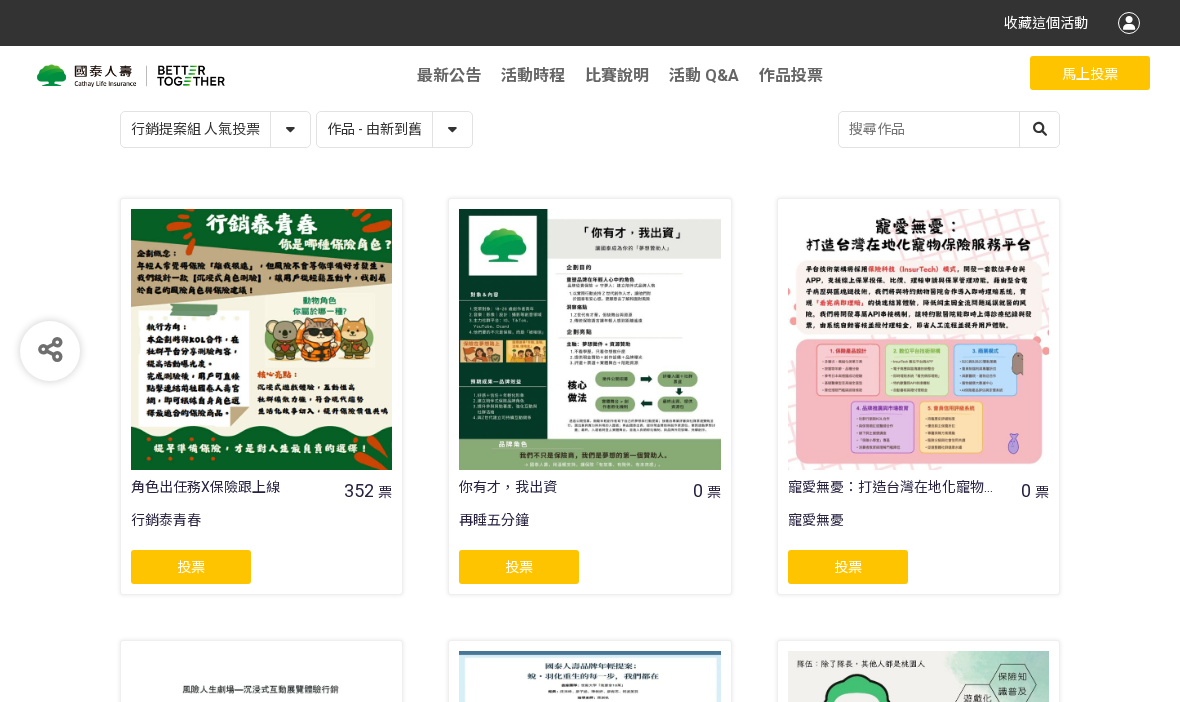 scroll, scrollTop: 277, scrollLeft: 0, axis: vertical 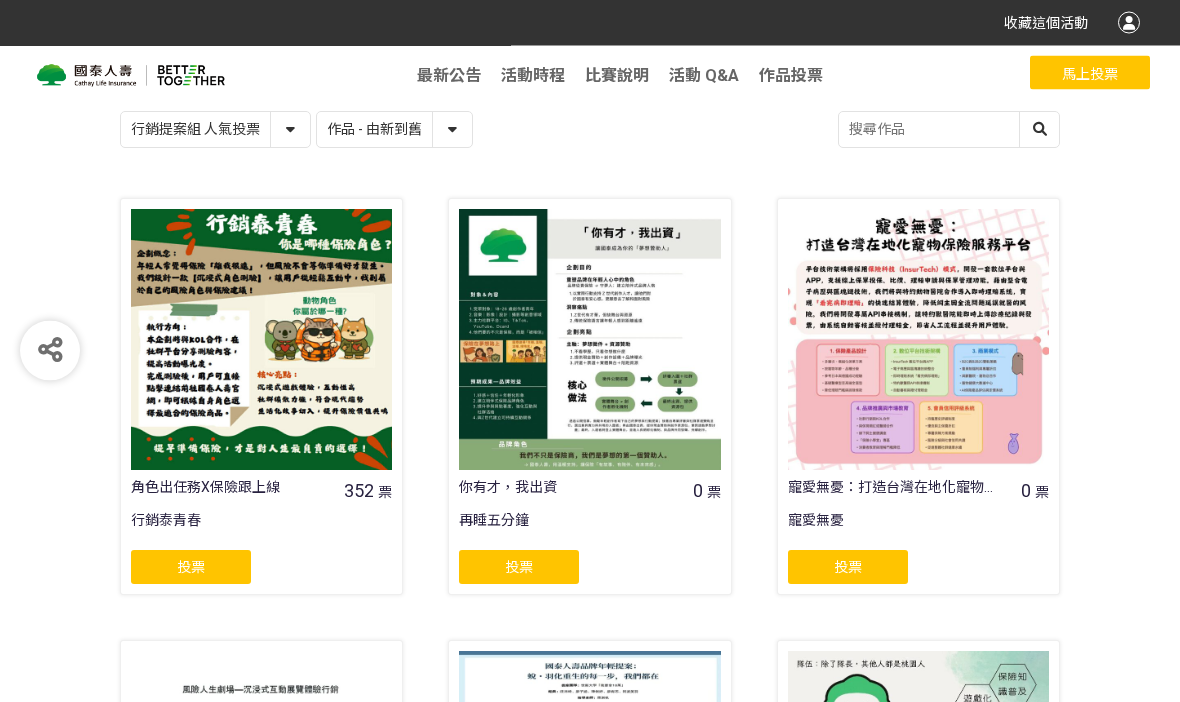 click at bounding box center (261, 340) 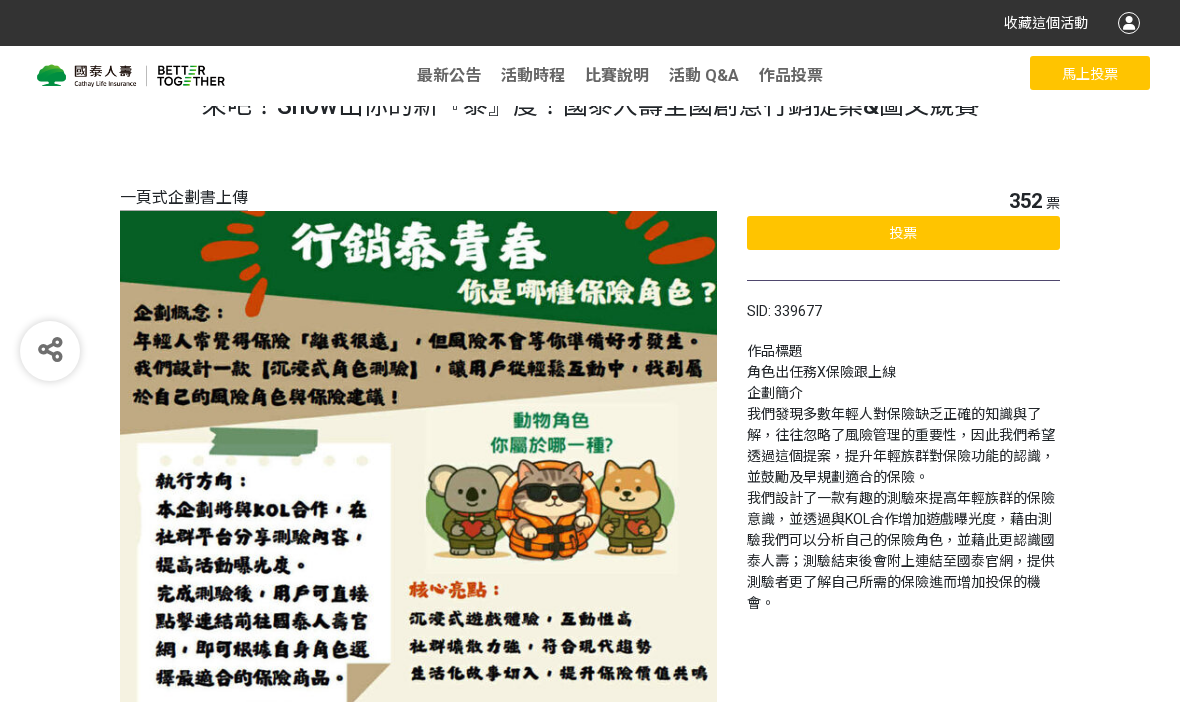 scroll, scrollTop: 0, scrollLeft: 0, axis: both 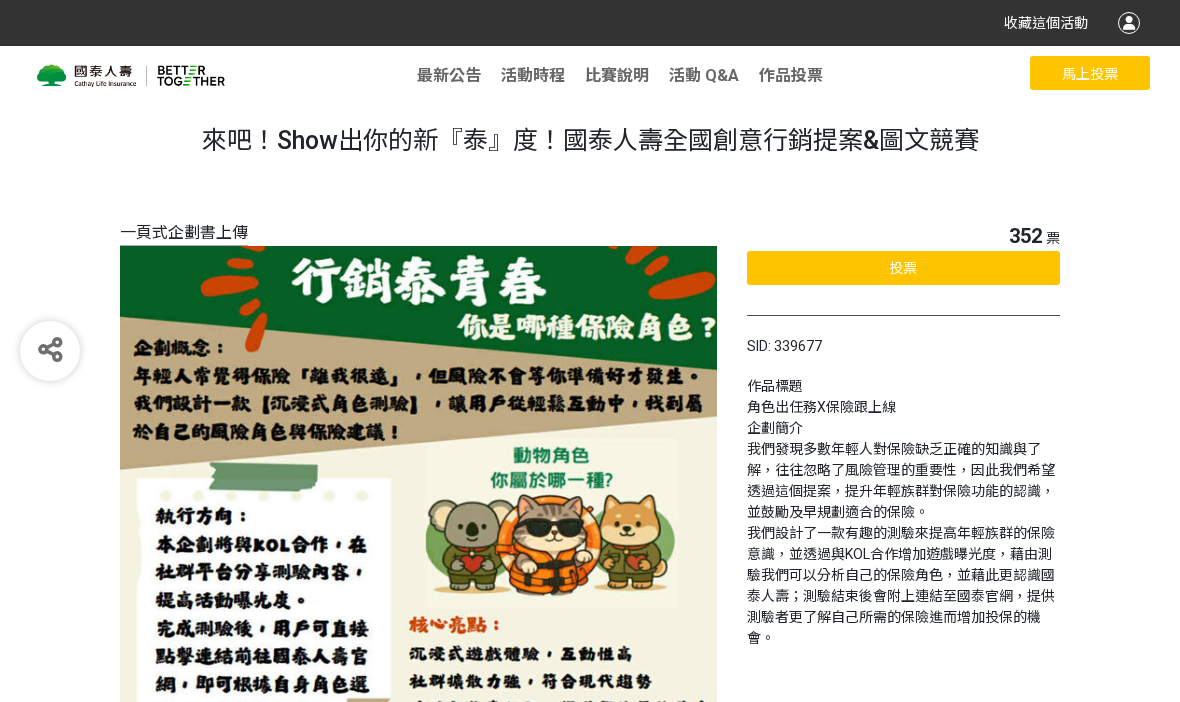 select on "13115" 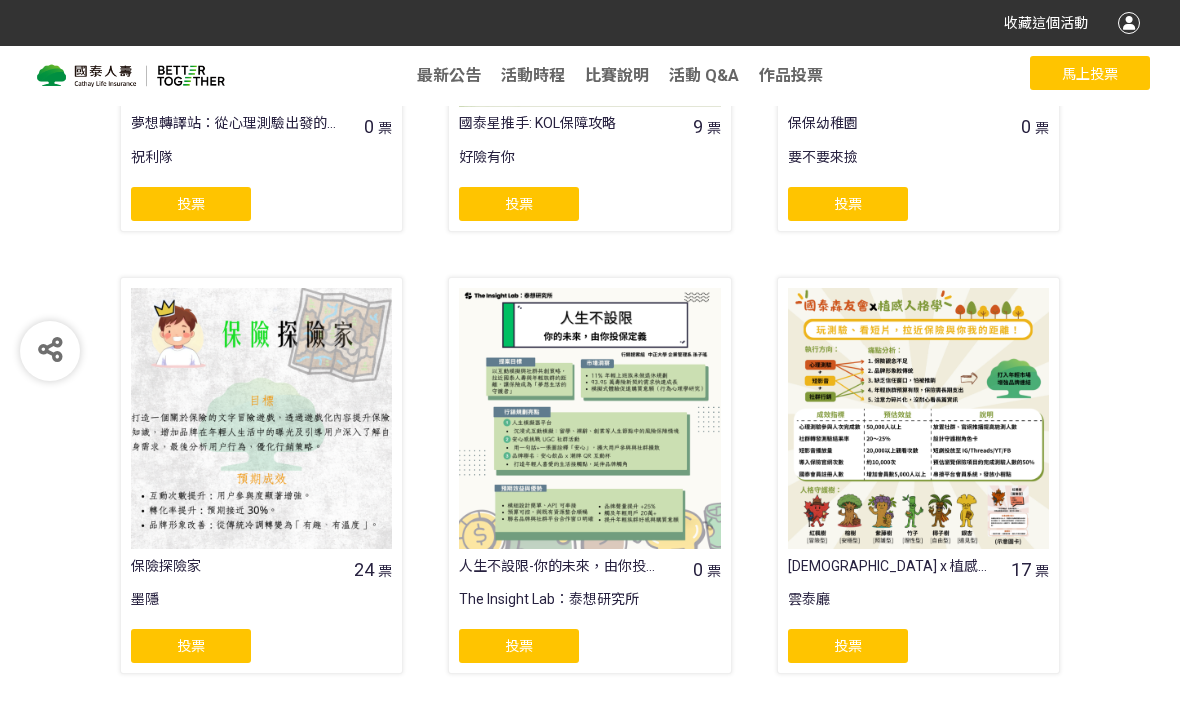 scroll, scrollTop: 1597, scrollLeft: 0, axis: vertical 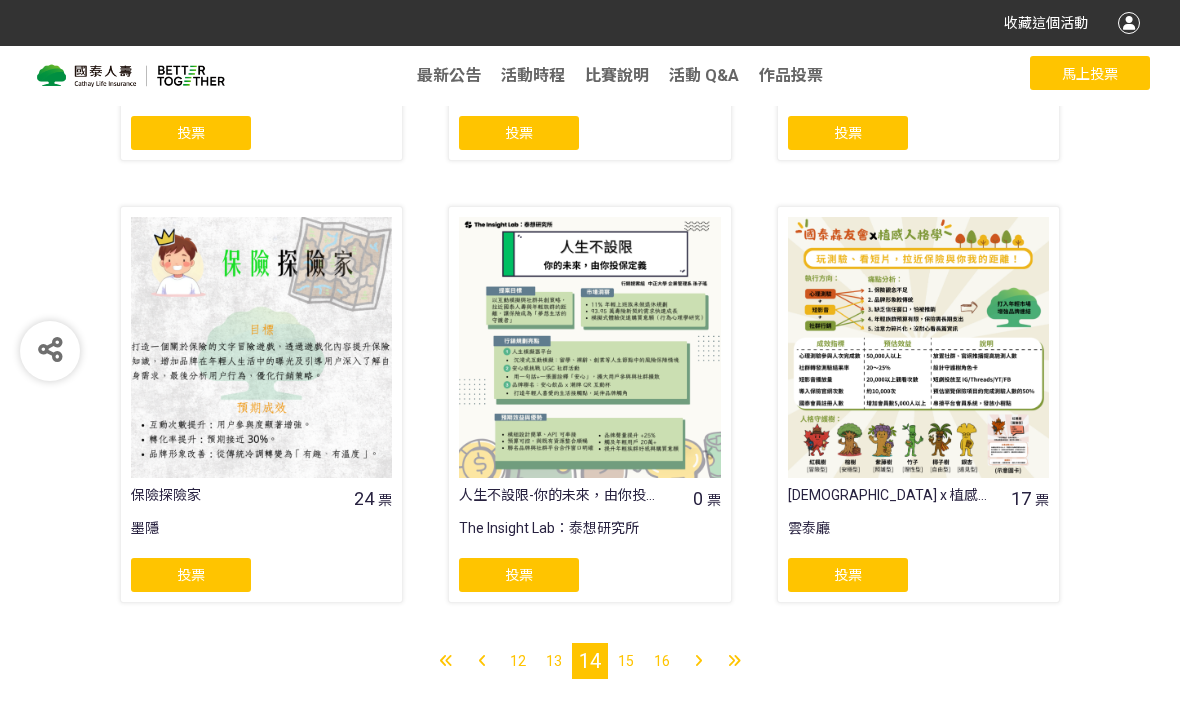 click on "15" at bounding box center [626, 661] 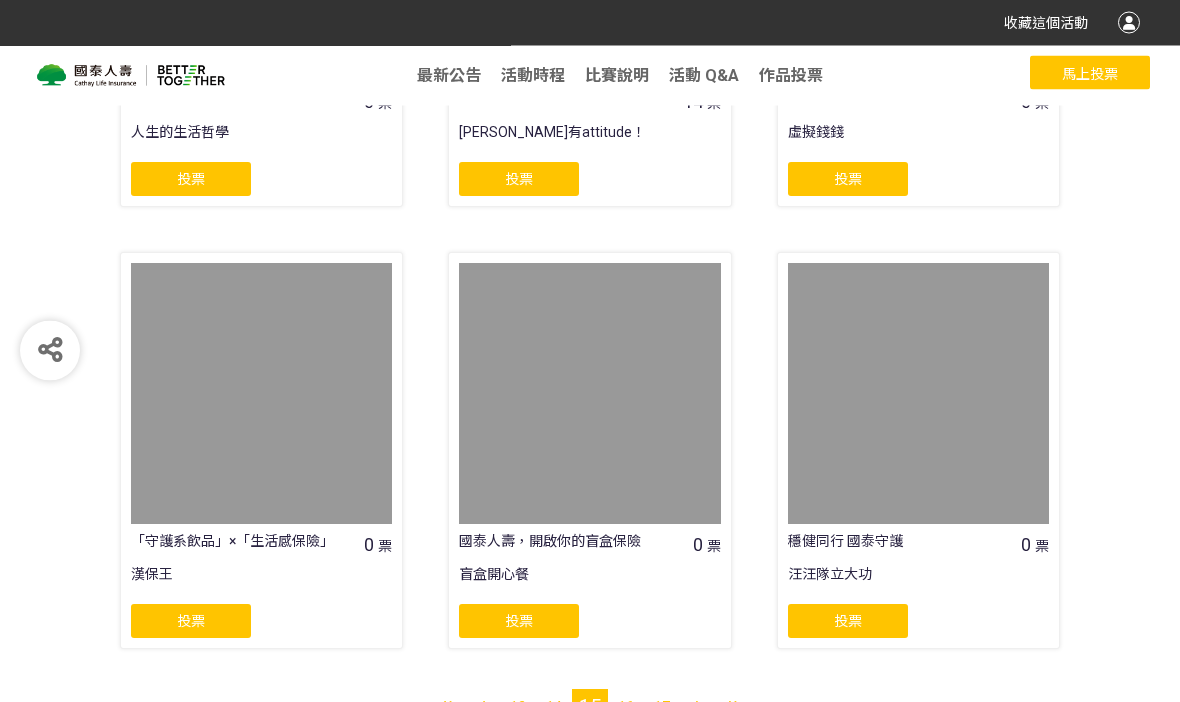scroll, scrollTop: 1597, scrollLeft: 0, axis: vertical 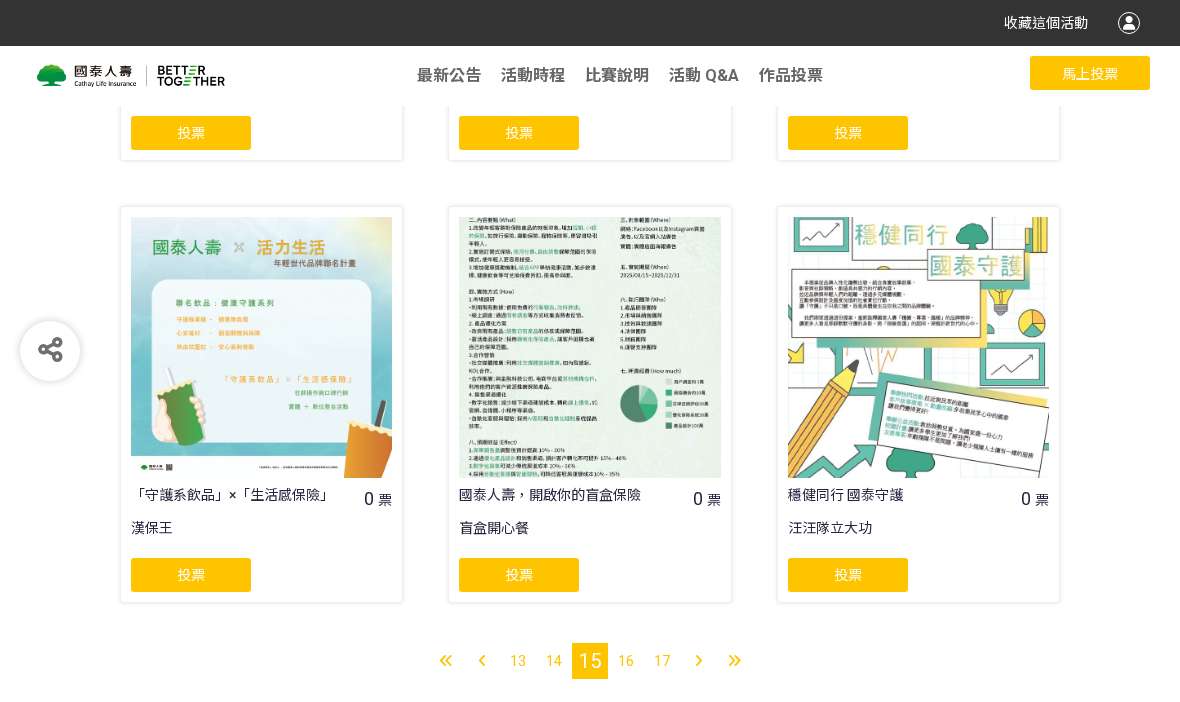 click on "16" at bounding box center [626, 661] 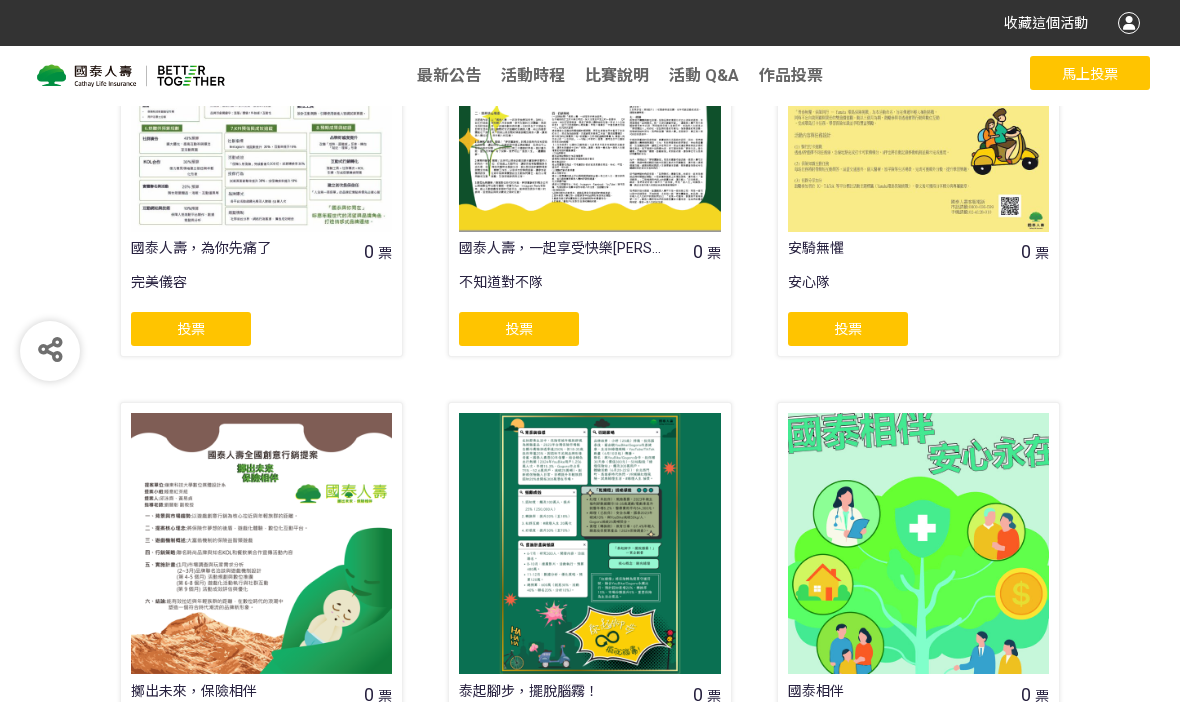 scroll, scrollTop: 1553, scrollLeft: 0, axis: vertical 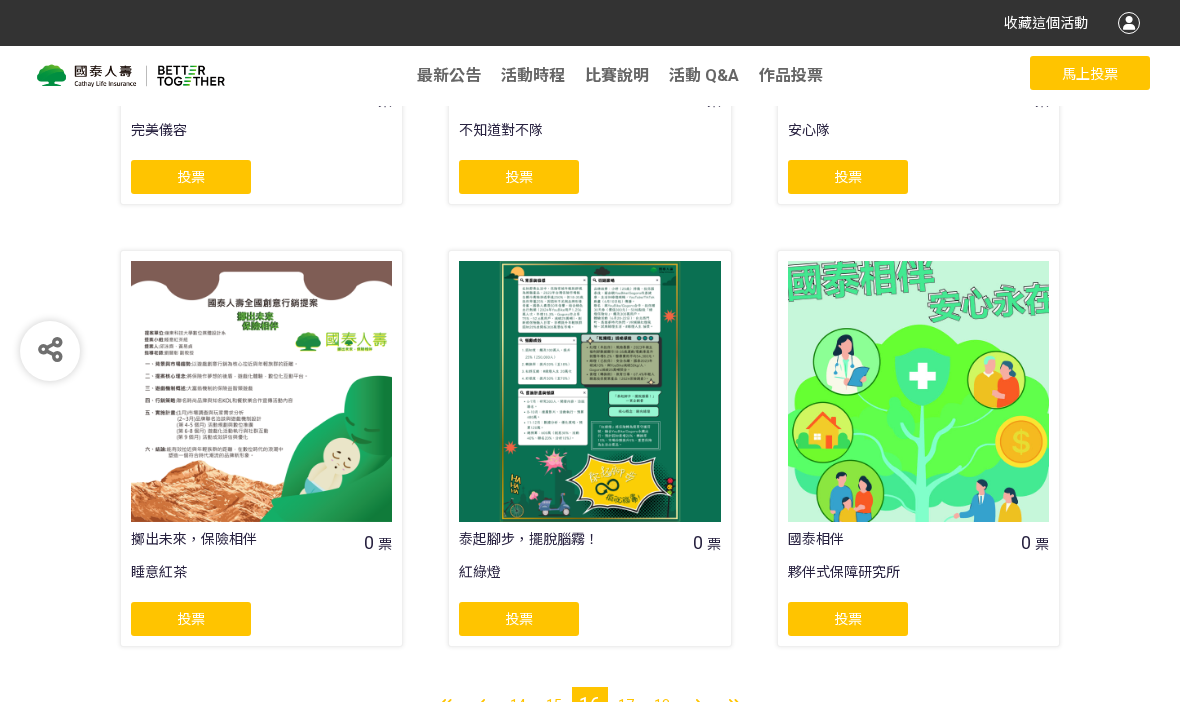 click on "17" at bounding box center [626, 705] 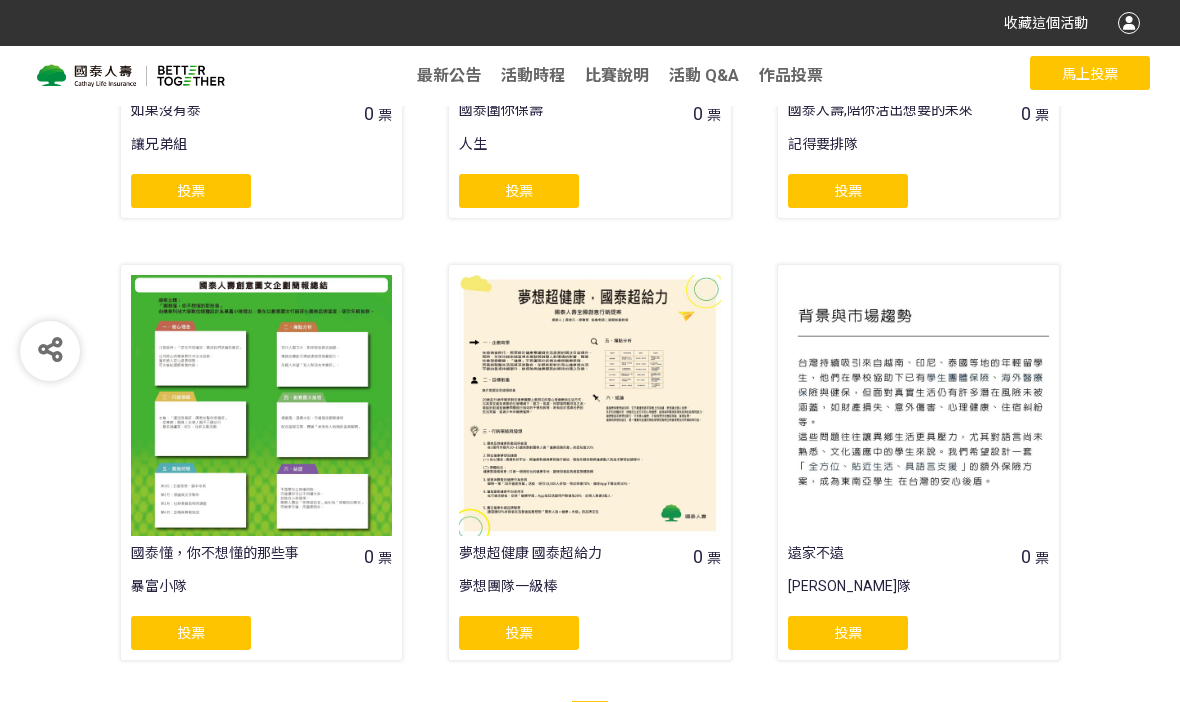 scroll, scrollTop: 1597, scrollLeft: 0, axis: vertical 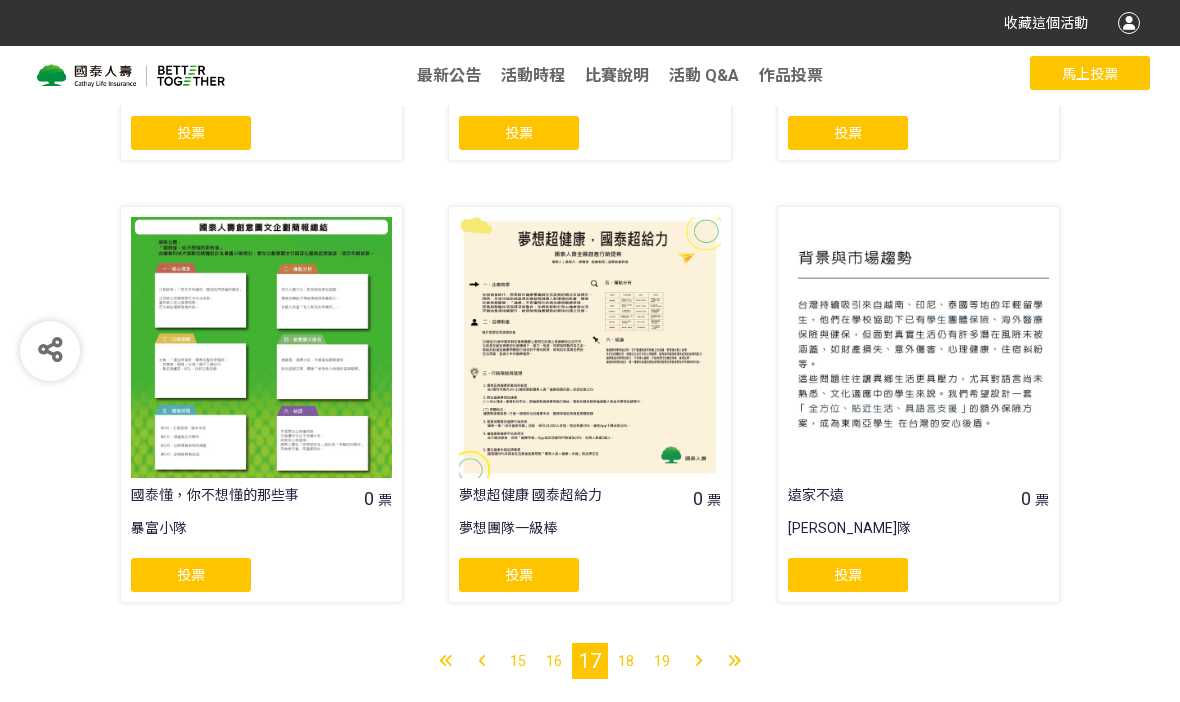click on "18" at bounding box center [626, 661] 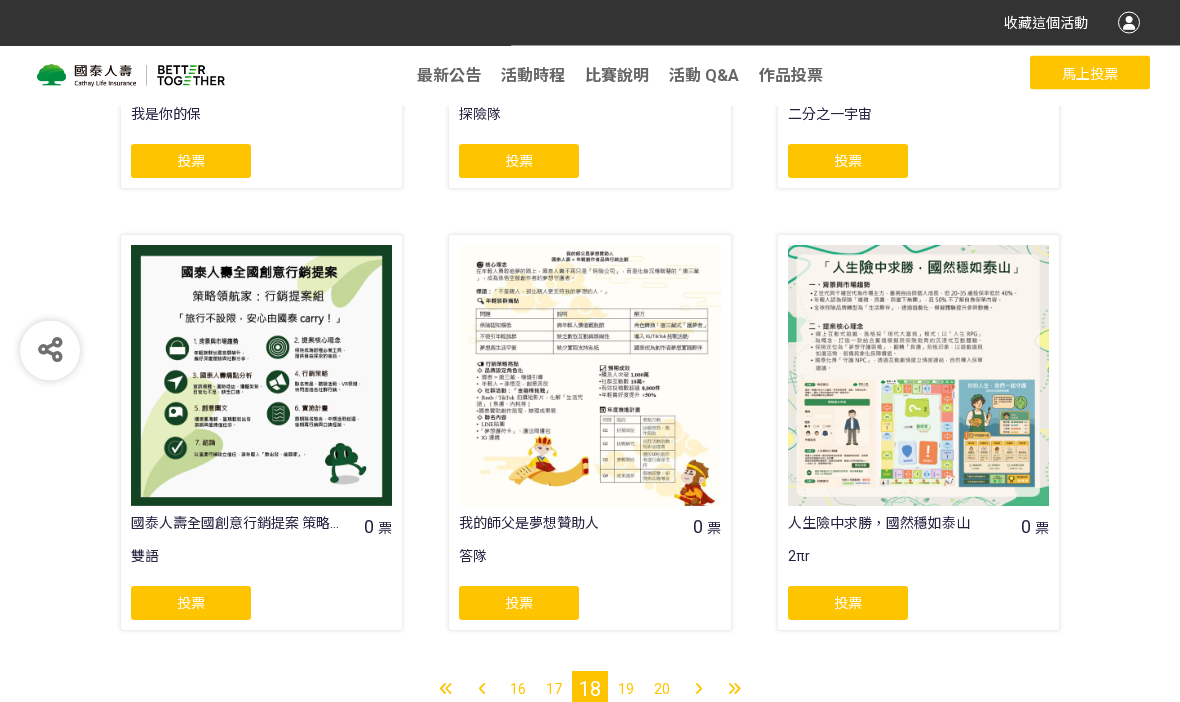 scroll, scrollTop: 1597, scrollLeft: 0, axis: vertical 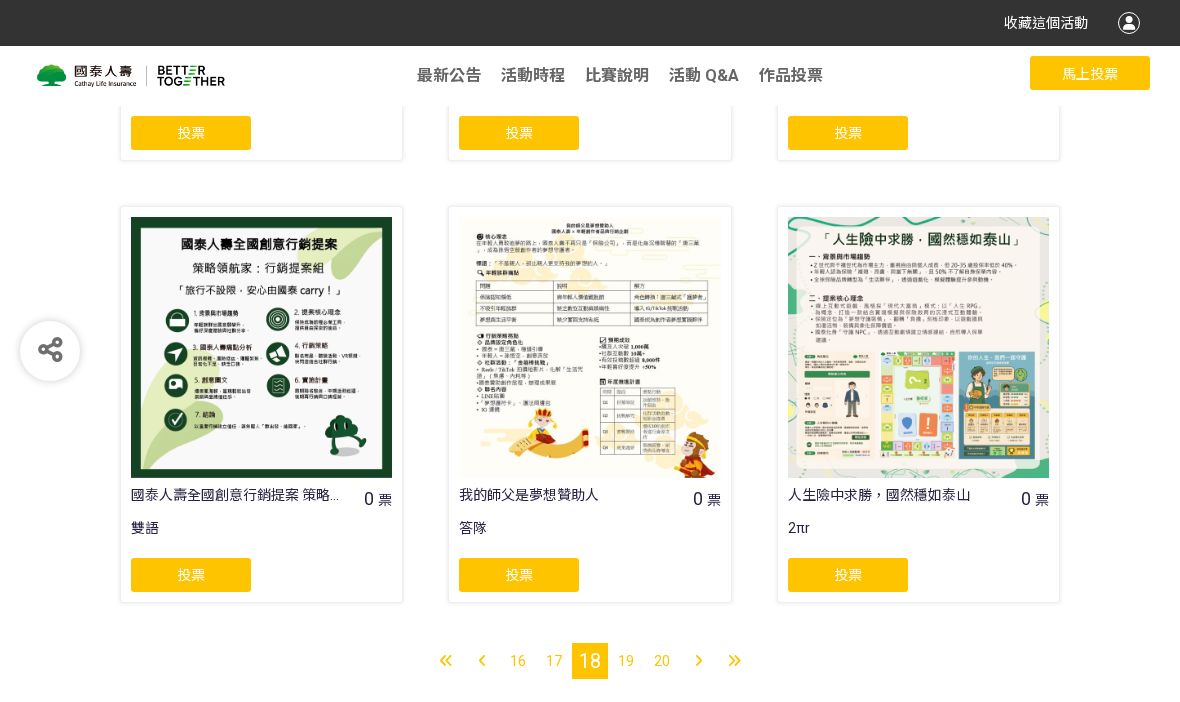 click on "19" at bounding box center (626, 661) 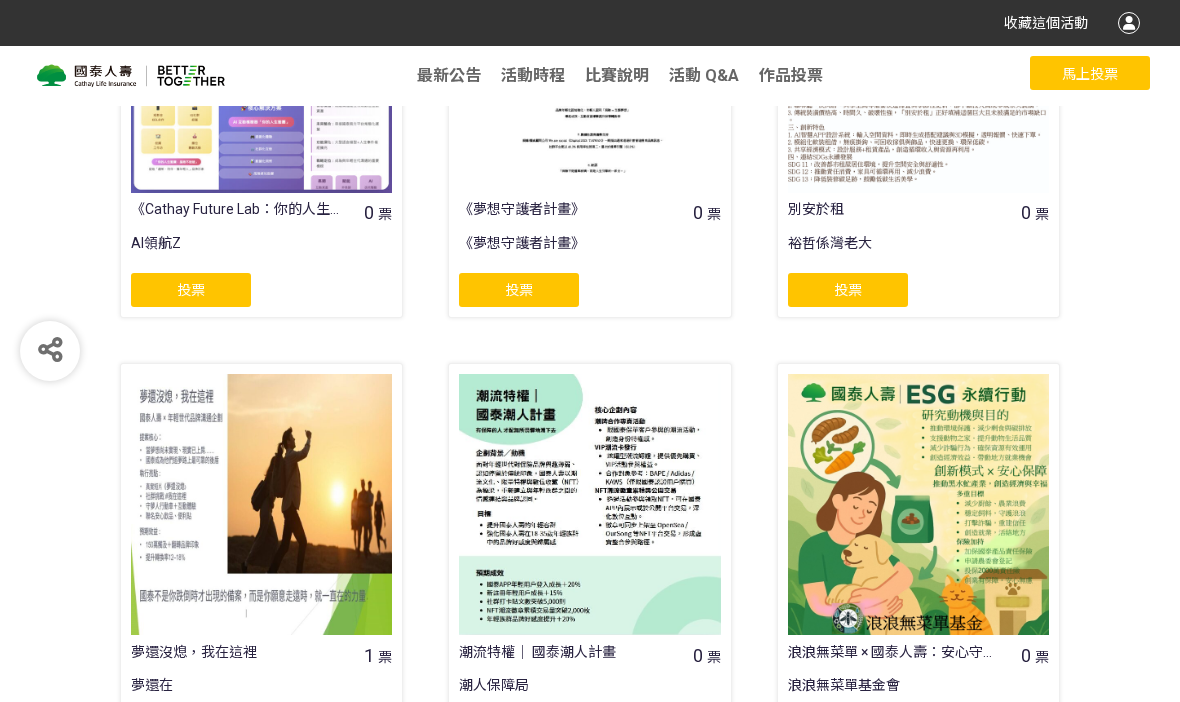 scroll, scrollTop: 1591, scrollLeft: 0, axis: vertical 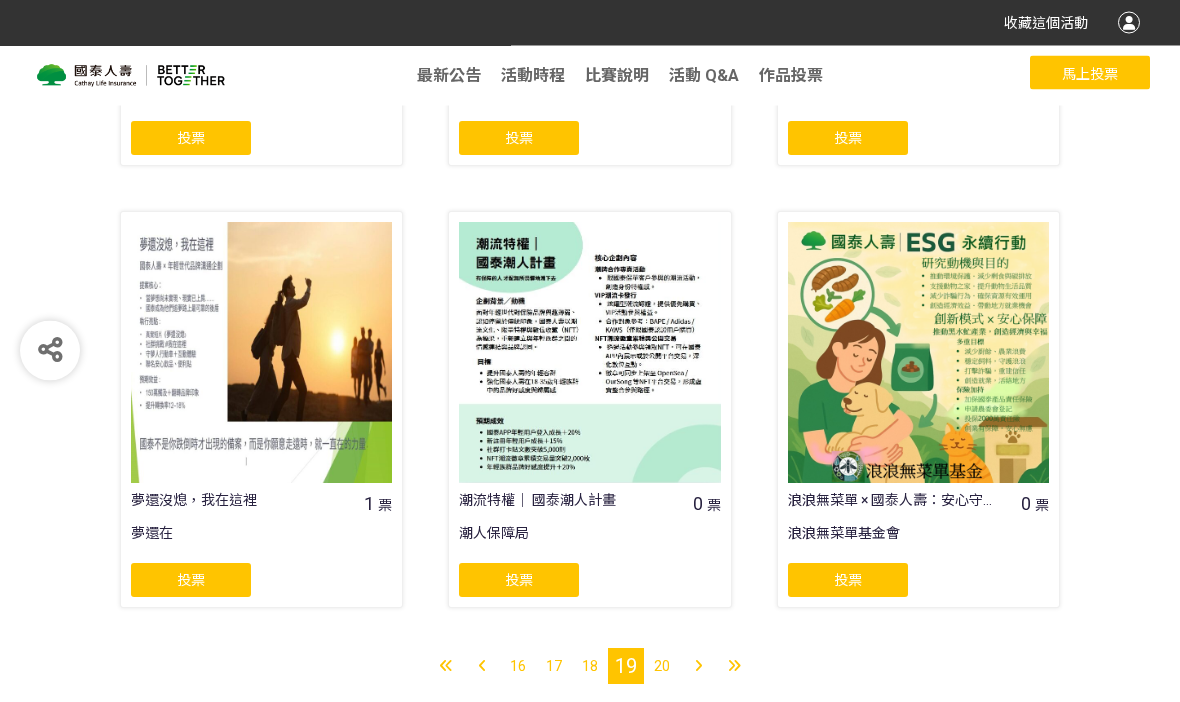 click on "20" at bounding box center [662, 667] 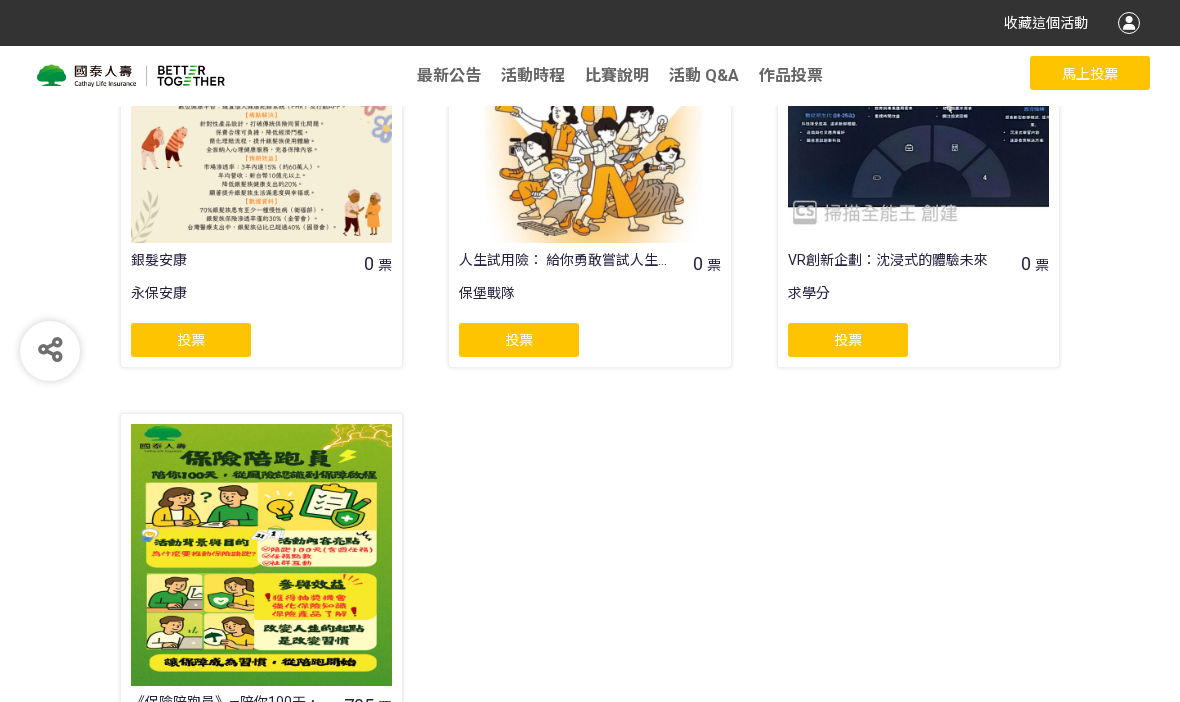 scroll, scrollTop: 713, scrollLeft: 0, axis: vertical 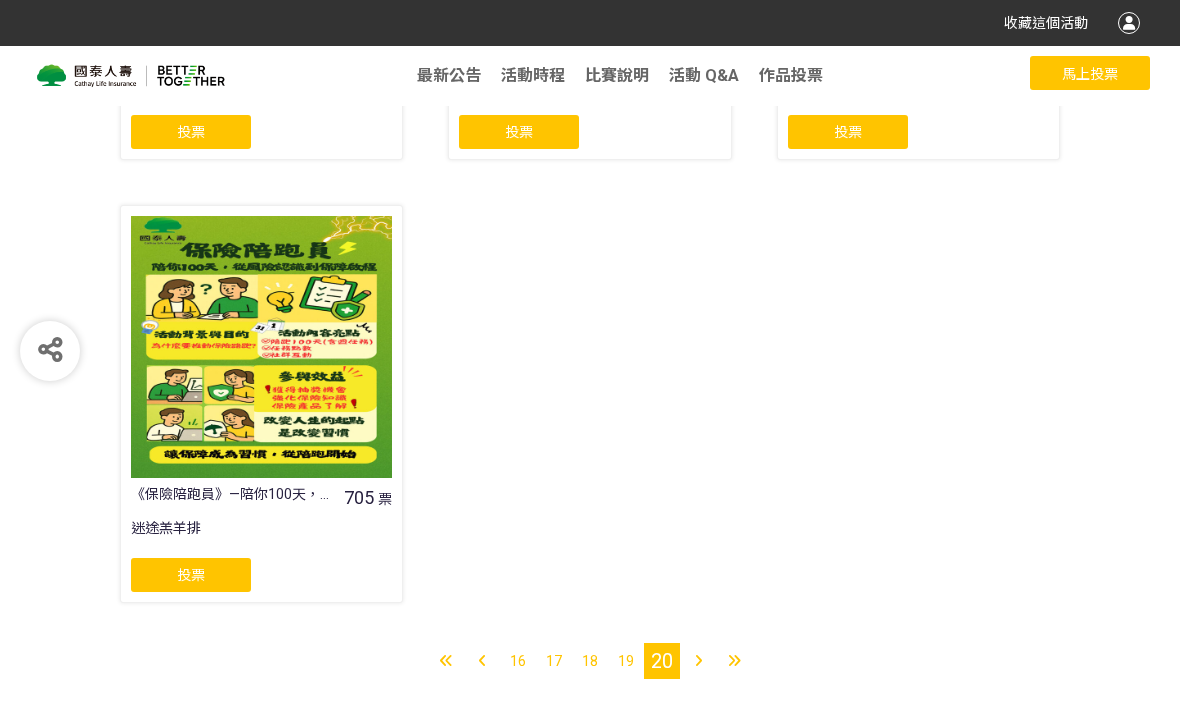 click at bounding box center [261, 346] 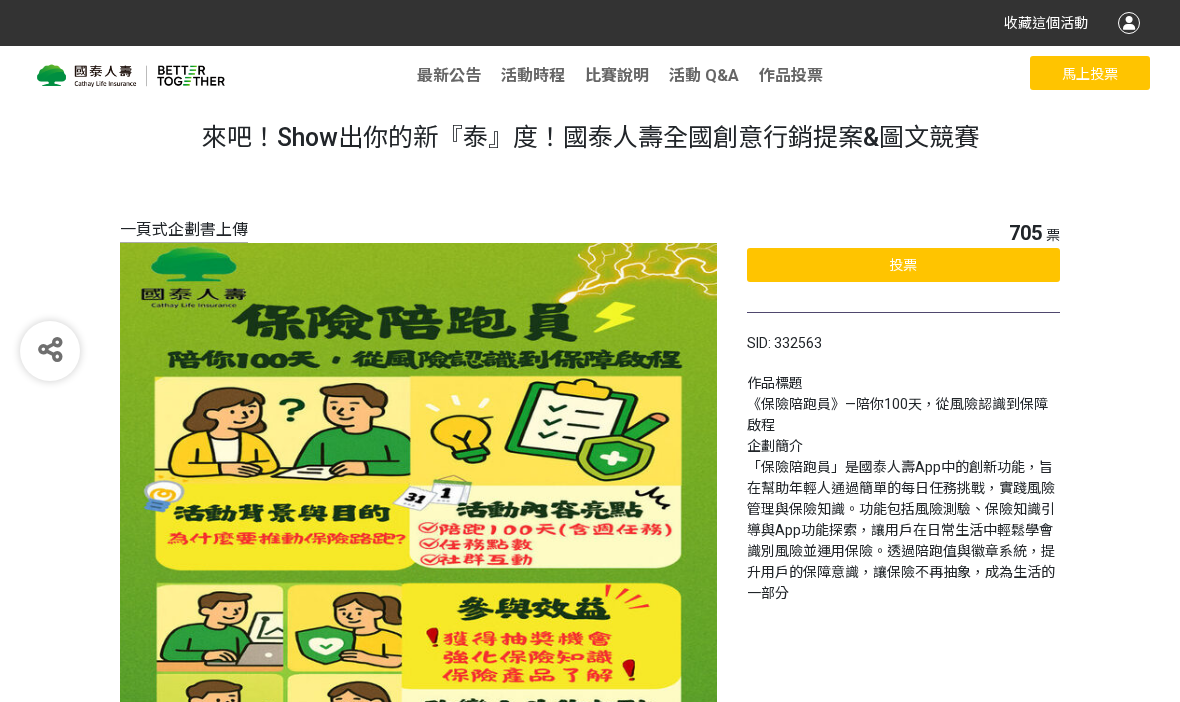 scroll, scrollTop: 0, scrollLeft: 0, axis: both 